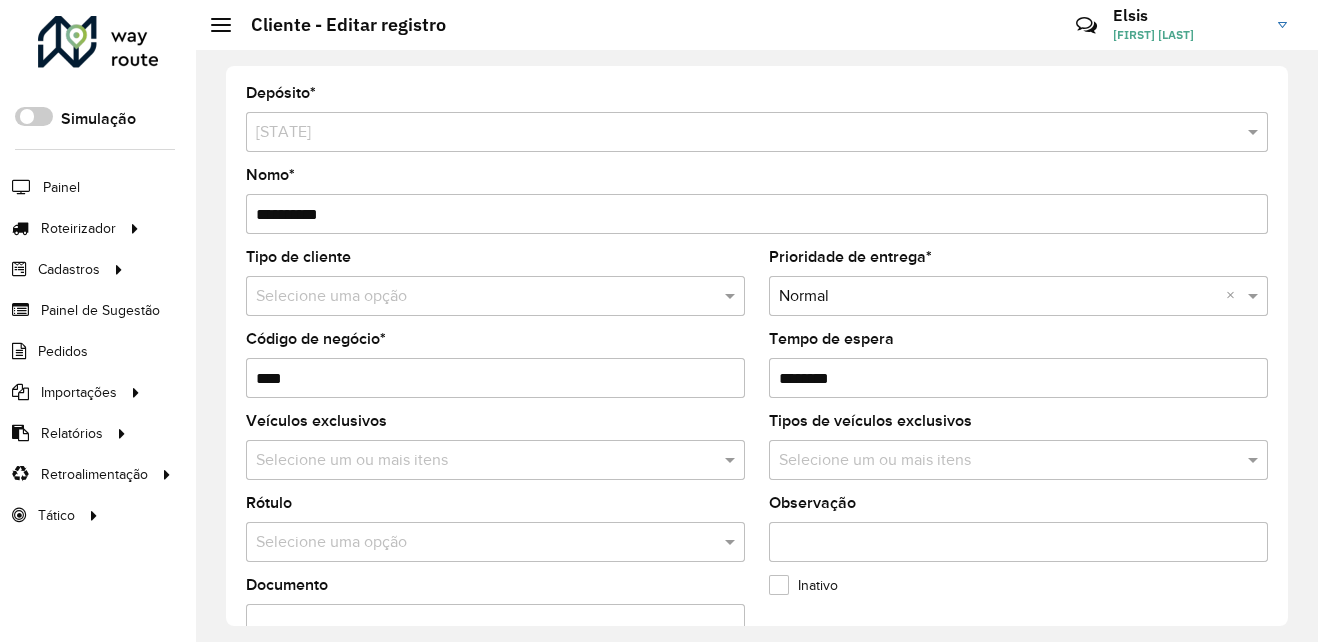 scroll, scrollTop: 0, scrollLeft: 0, axis: both 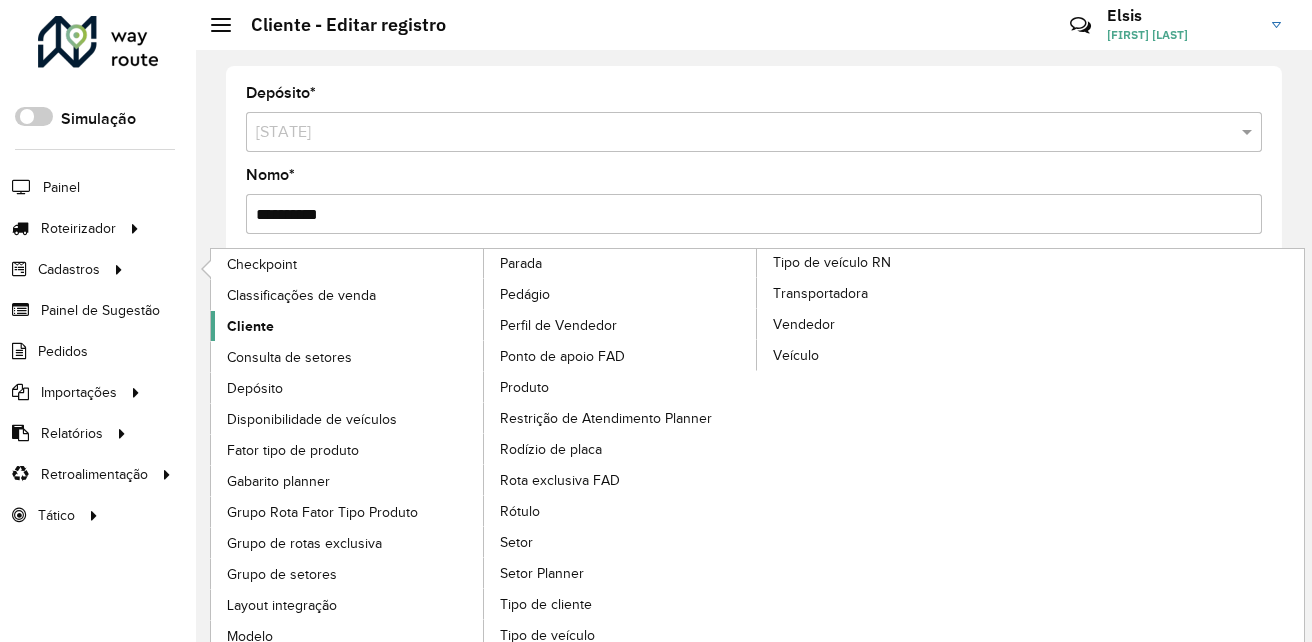 click on "Cliente" 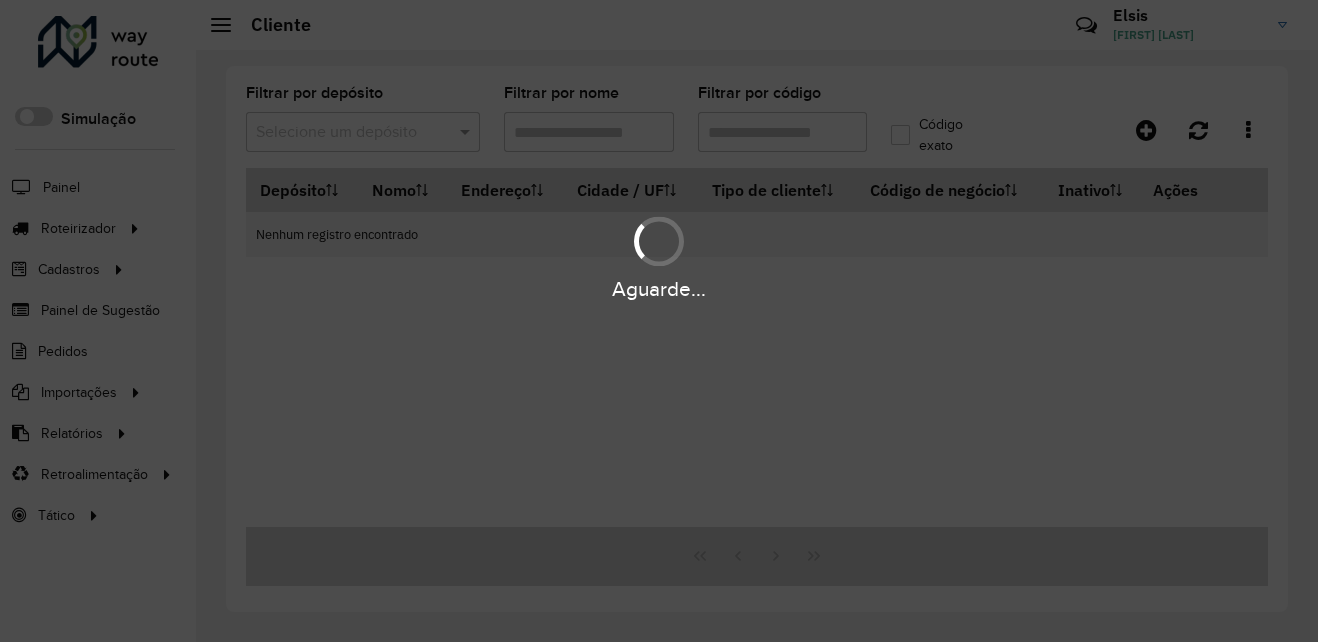 type on "****" 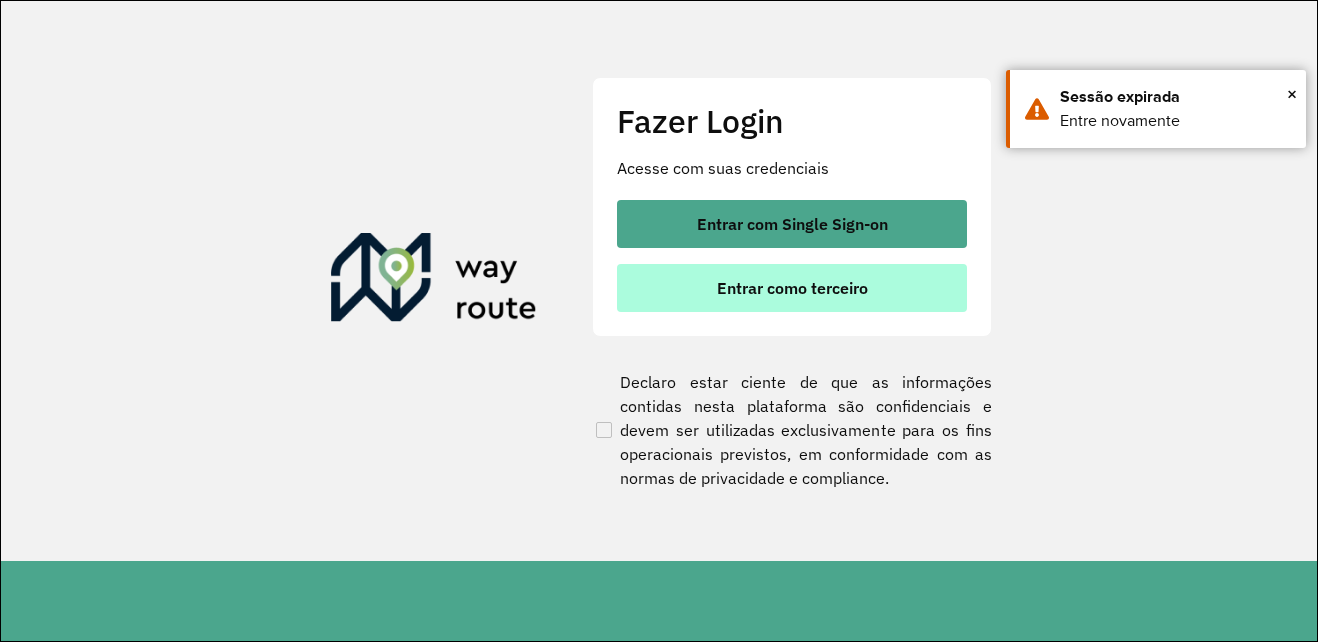 click on "Entrar como terceiro" at bounding box center (792, 288) 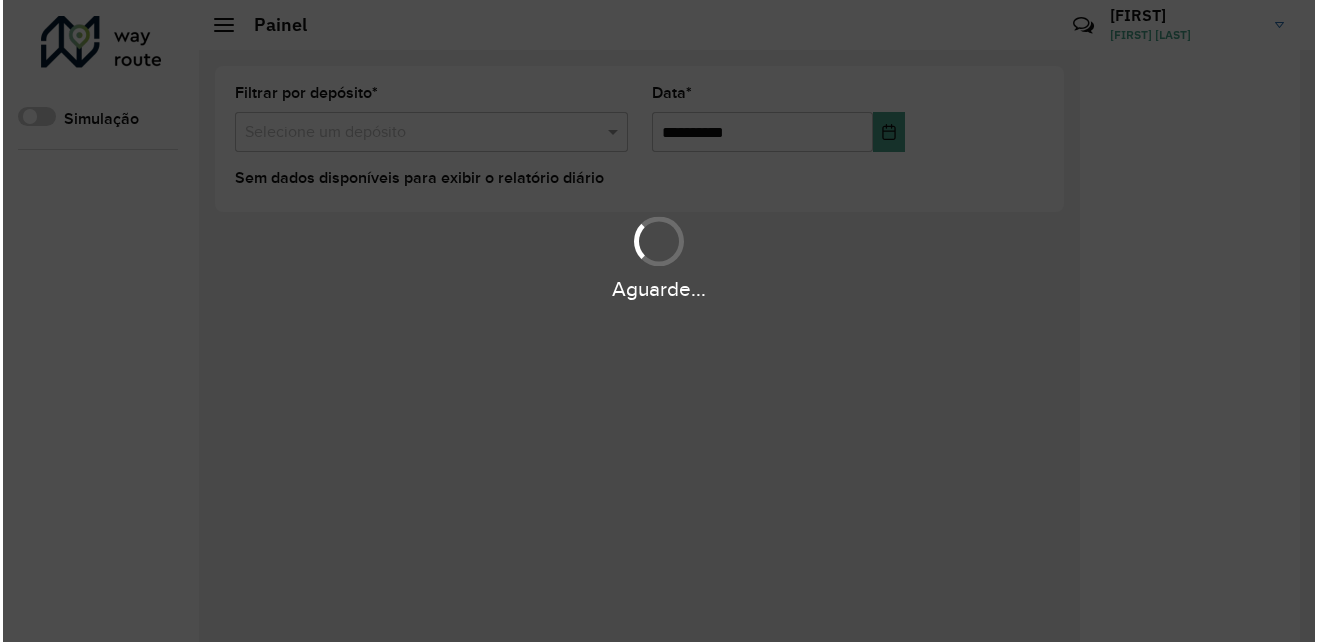 scroll, scrollTop: 0, scrollLeft: 0, axis: both 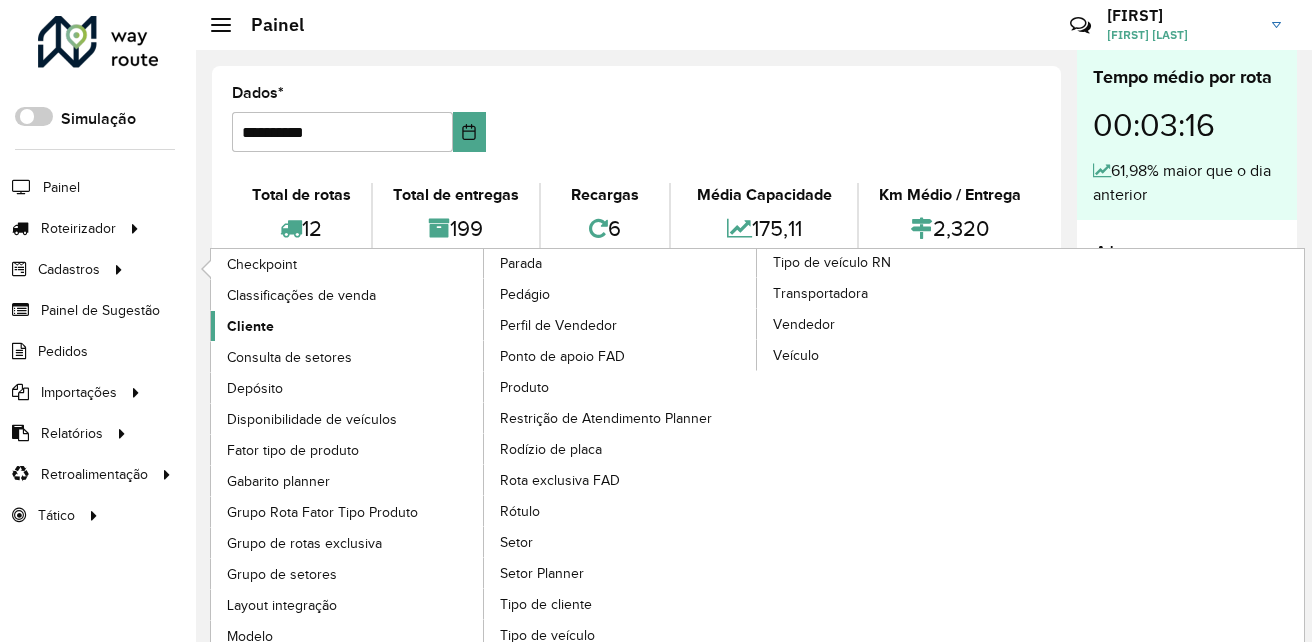 click on "Cliente" 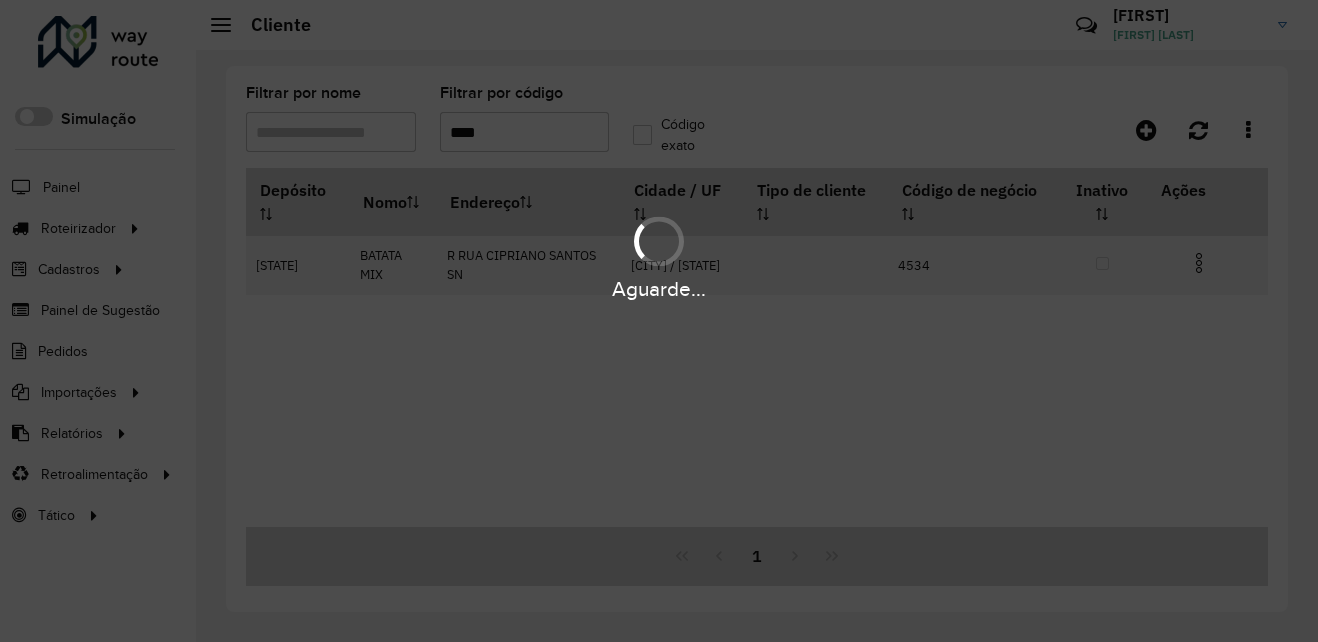 click on "Aguarde...  Pop-up bloqueado!  Seu navegador bloqueou automáticamente a abertura de uma nova janela.   Acesse as configurações e adicione o endereço do sistema a lista de permissão.   Fechar  Roteirizador AmbevTech Simulação Painel Roteirizador Entregas Vendas Cadastros Checkpoint Classificações de venda Cliente Consulta de setores Depósito Disponibilidade de veículos Fator tipo de produto Gabarito planner Grupo Rota Fator Tipo Produto Grupo de rotas exclusiva Grupo de setores Layout integração Modelo Parada Pedágio Perfil de Vendedor Ponto de apoio FAD Produto Restrição de Atendimento Planner Rodízio de placa Rota exclusiva FAD Rótulo Setor Setor Planner Tipo de cliente Tipo de veículo Tipo de veículo RN Transportadora Vendedor Veículo Painel de Sugestão Pedidos Importações Classificação e volume de venda Clientes Fator tipo produto Gabarito planner Grade de atendimento Janela de atendimento Localização Pedidos Restrição de Atendimento Planner Tempo de espera Vendedor Veículos" at bounding box center (659, 321) 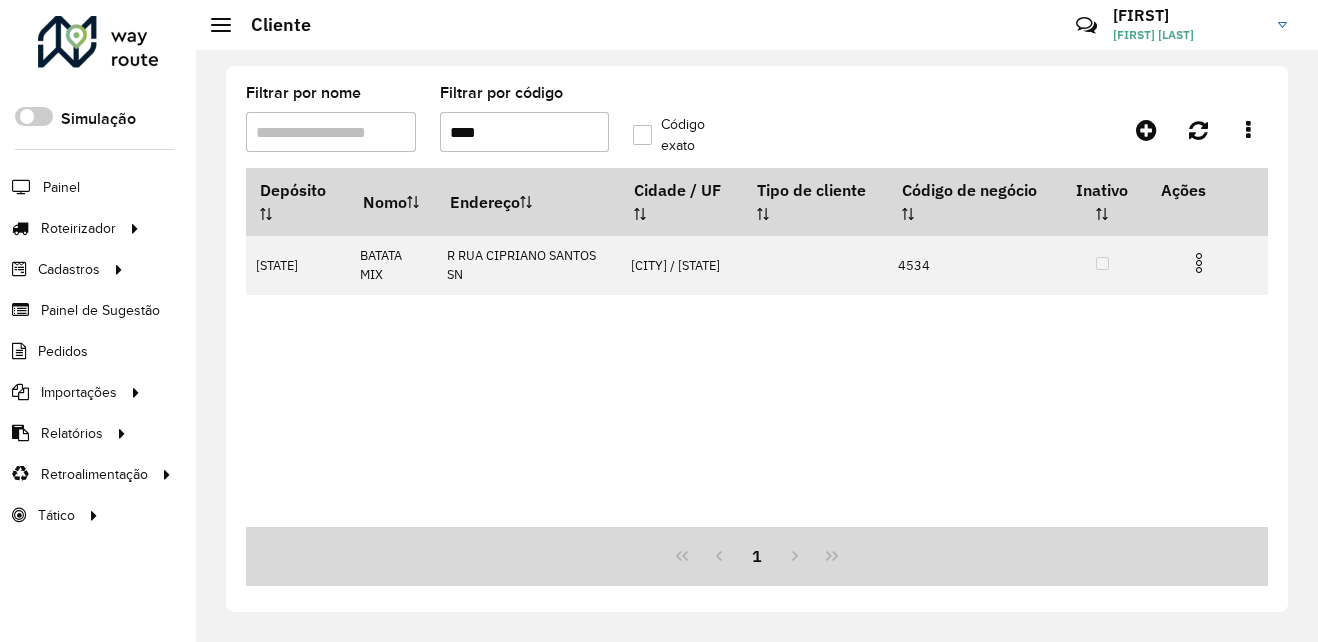 drag, startPoint x: 527, startPoint y: 141, endPoint x: 310, endPoint y: 131, distance: 217.23029 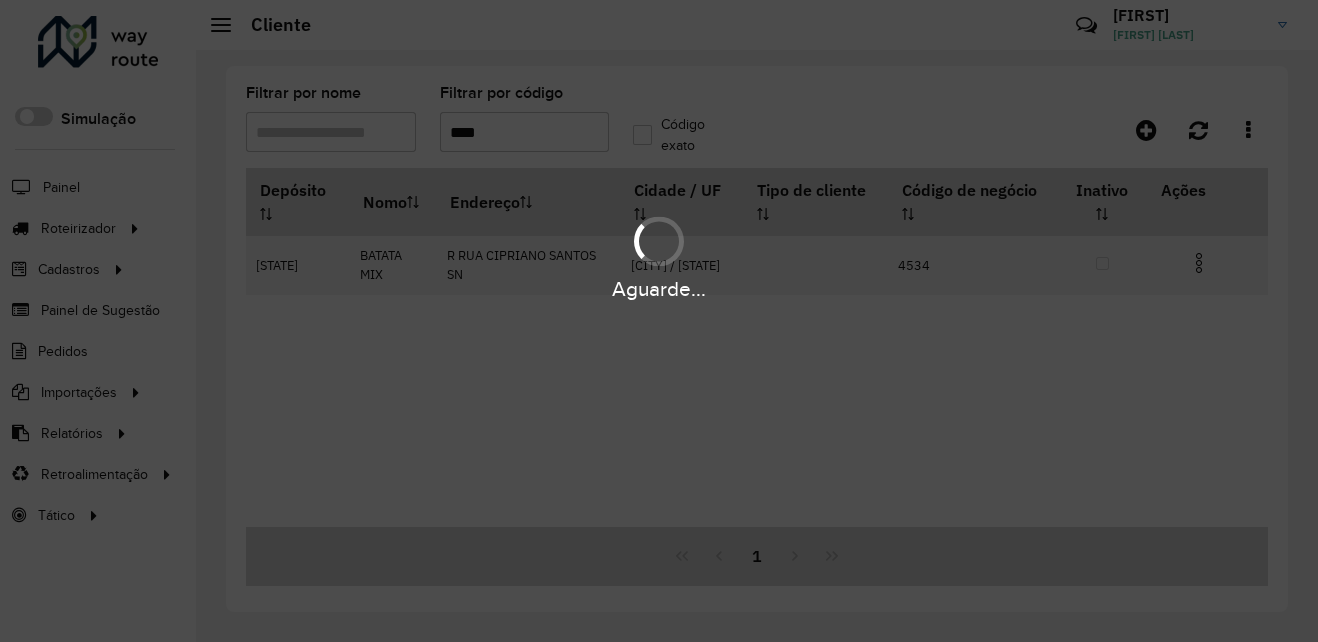 type on "****" 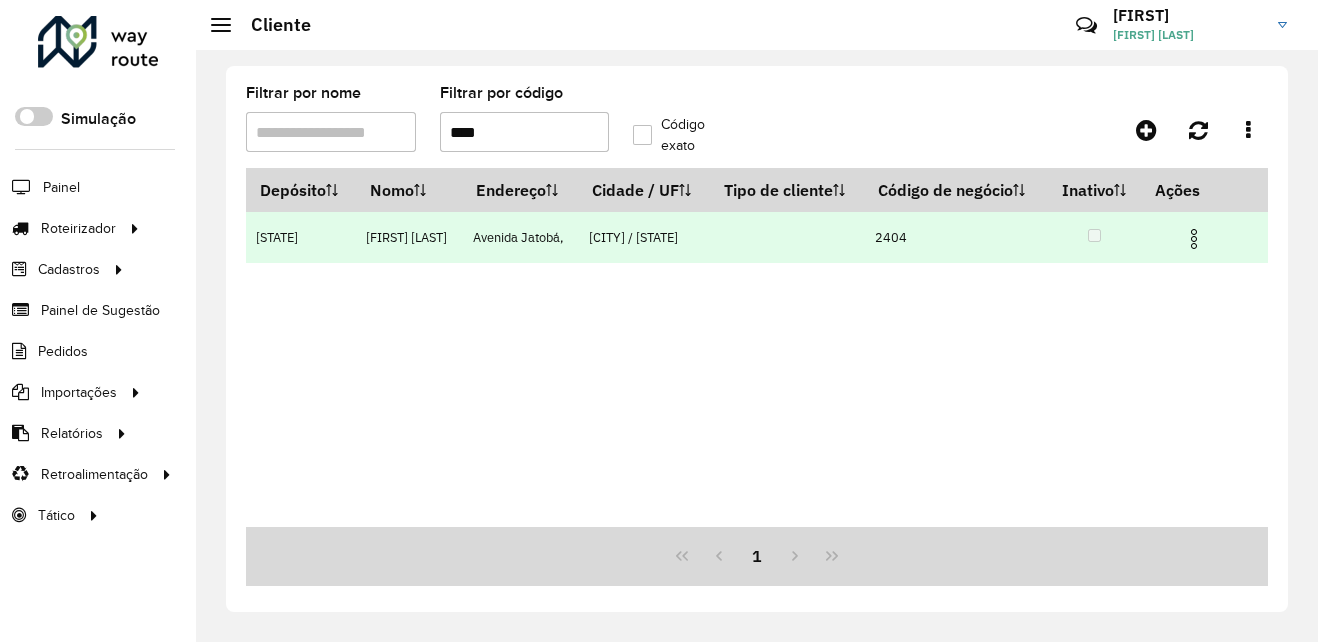 click at bounding box center [1194, 239] 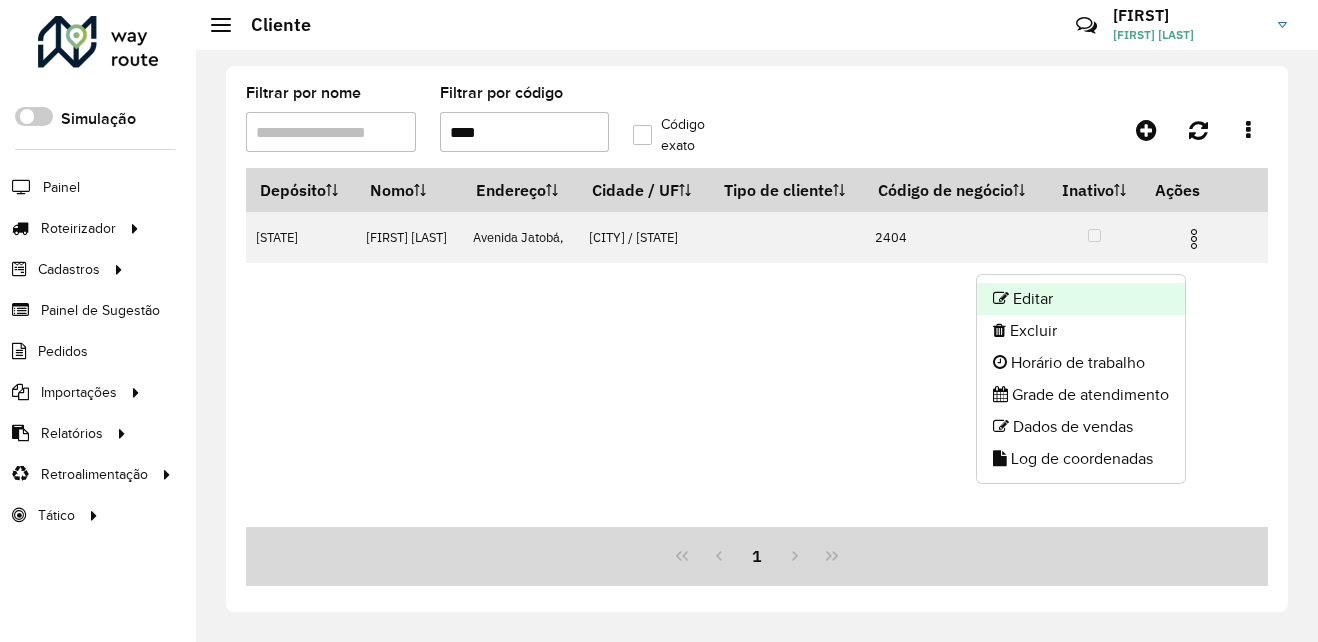click on "Editar" 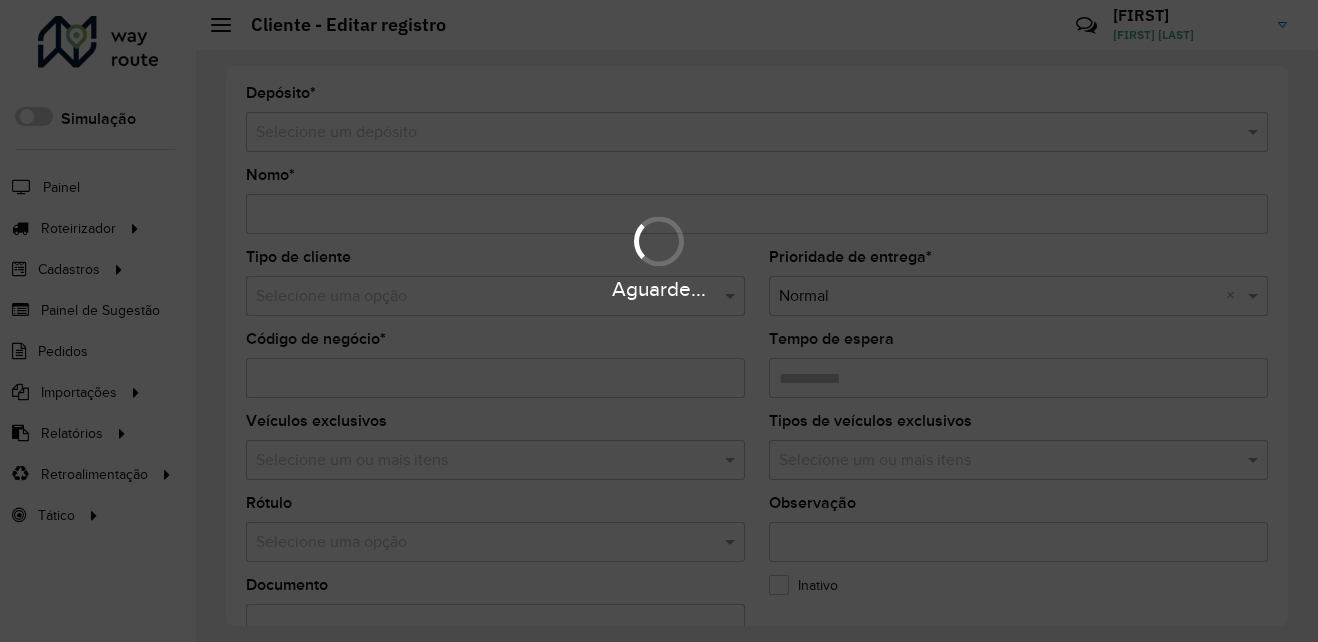 type on "**********" 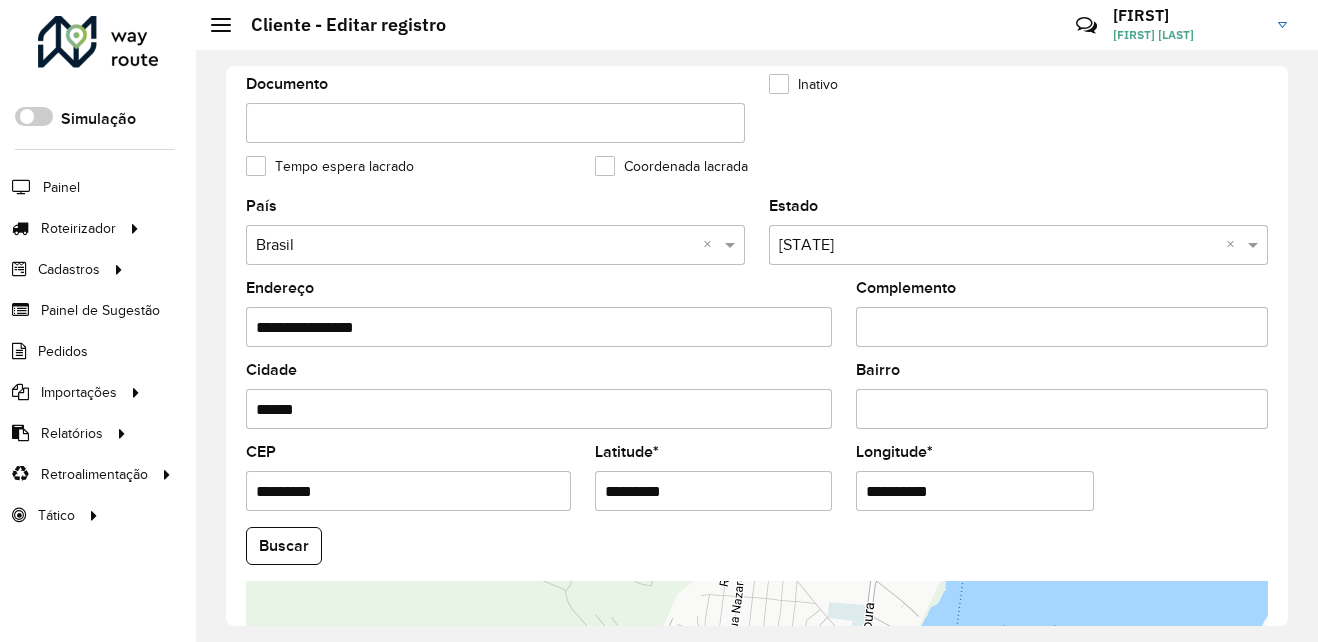 scroll, scrollTop: 800, scrollLeft: 0, axis: vertical 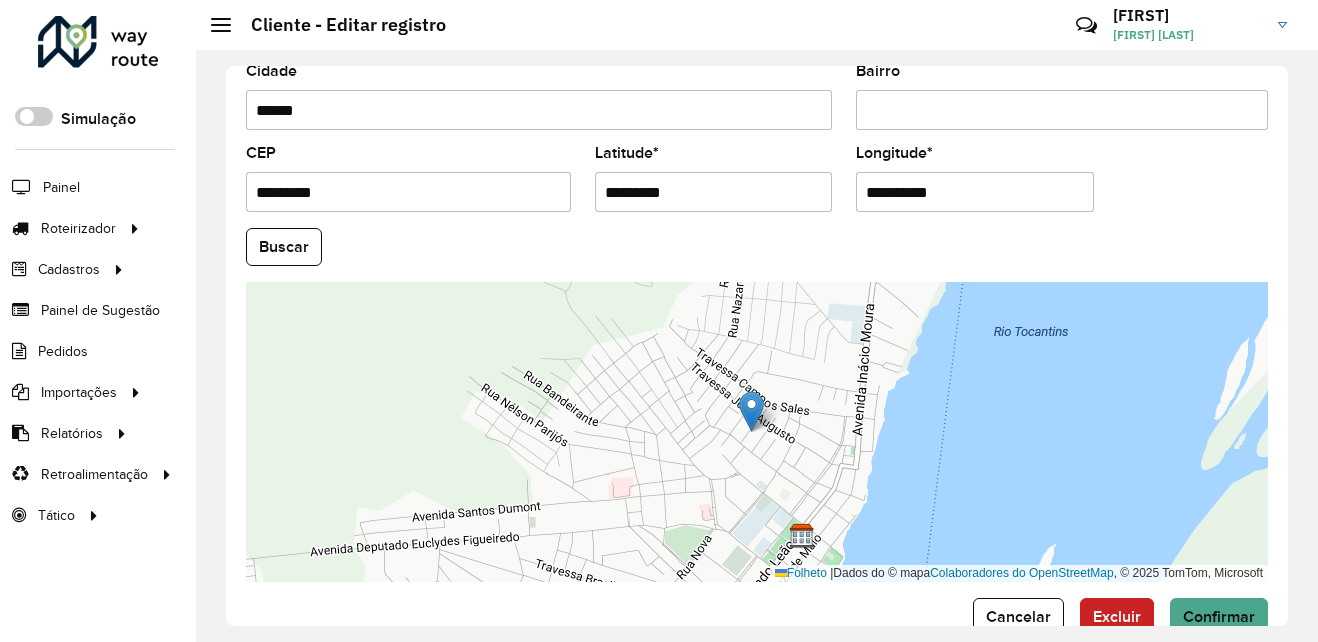 drag, startPoint x: 736, startPoint y: 194, endPoint x: 386, endPoint y: 204, distance: 350.14282 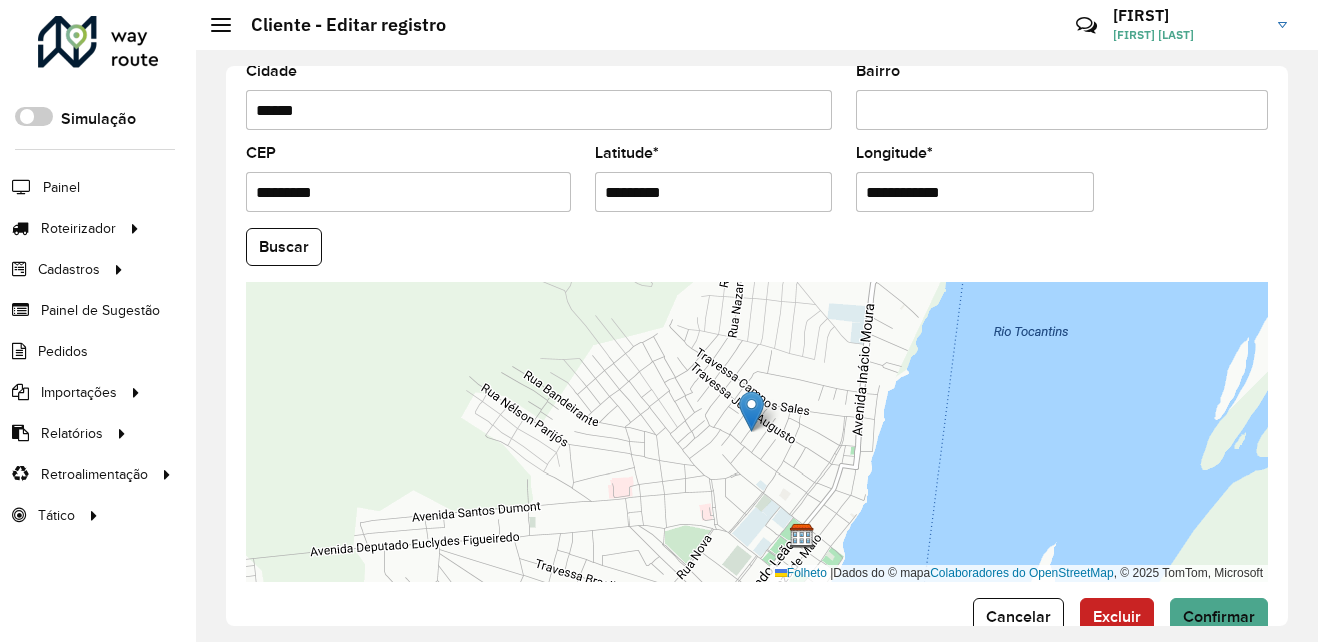 click on "**********" 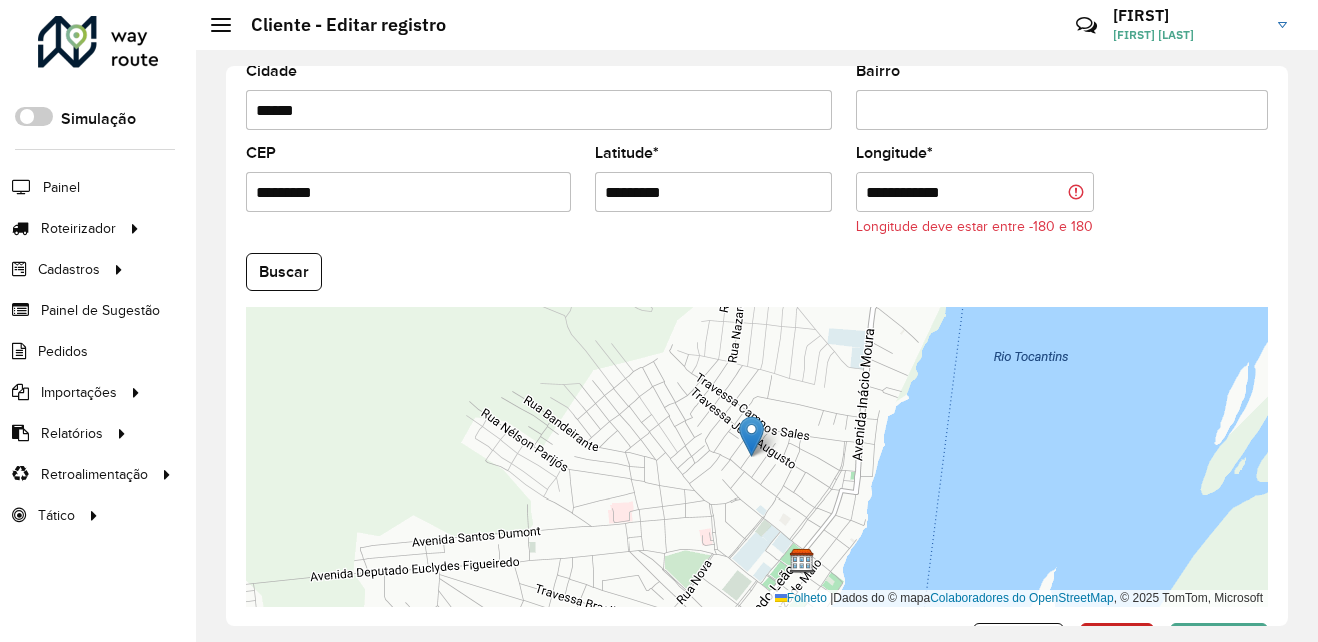 drag, startPoint x: 975, startPoint y: 197, endPoint x: 724, endPoint y: 212, distance: 251.44781 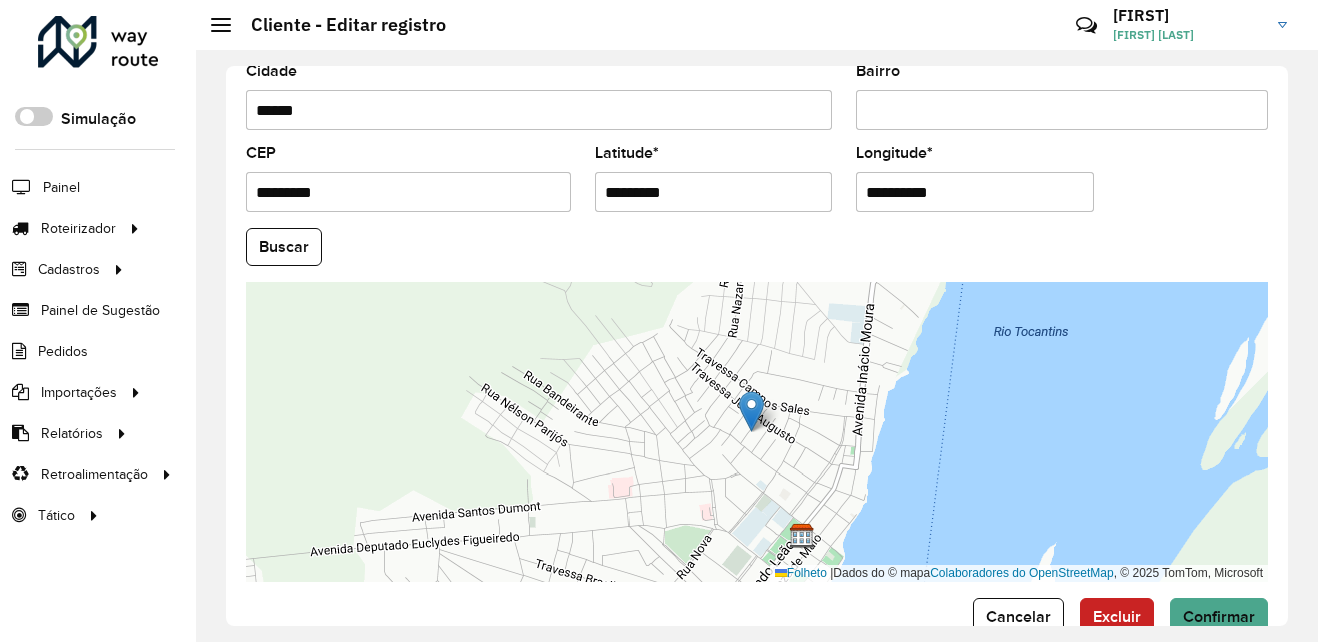 type on "**********" 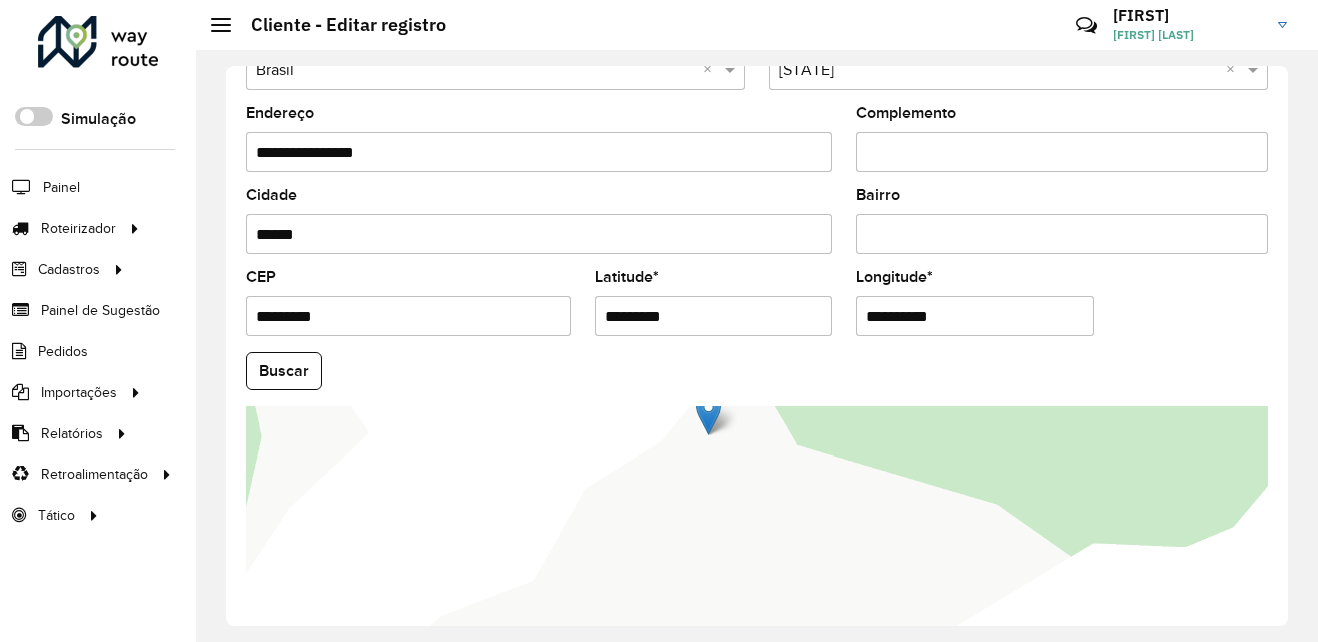 scroll, scrollTop: 846, scrollLeft: 0, axis: vertical 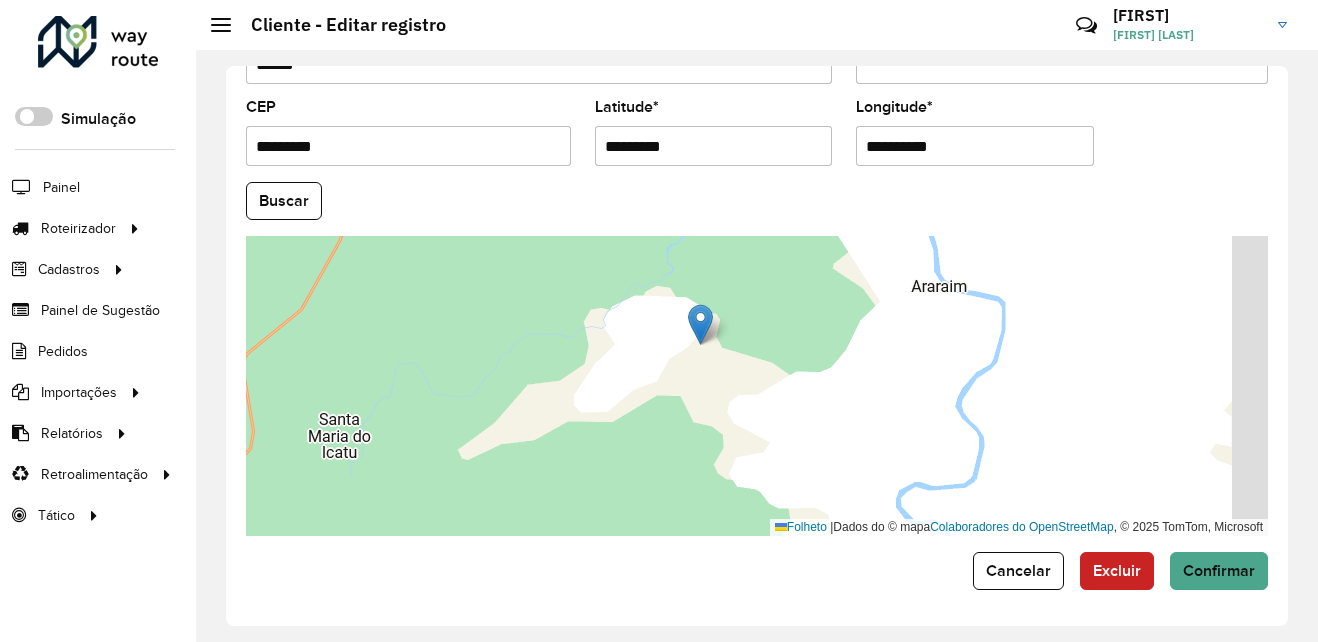 click on "Cancelar" 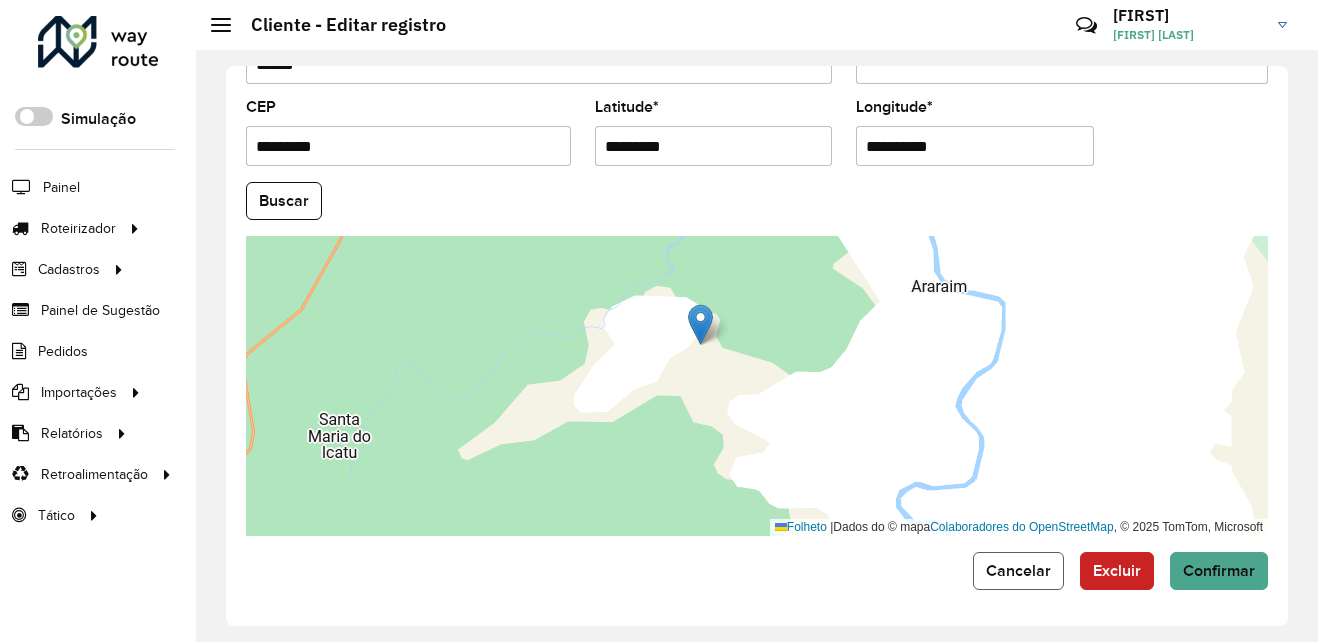 click on "Cancelar" 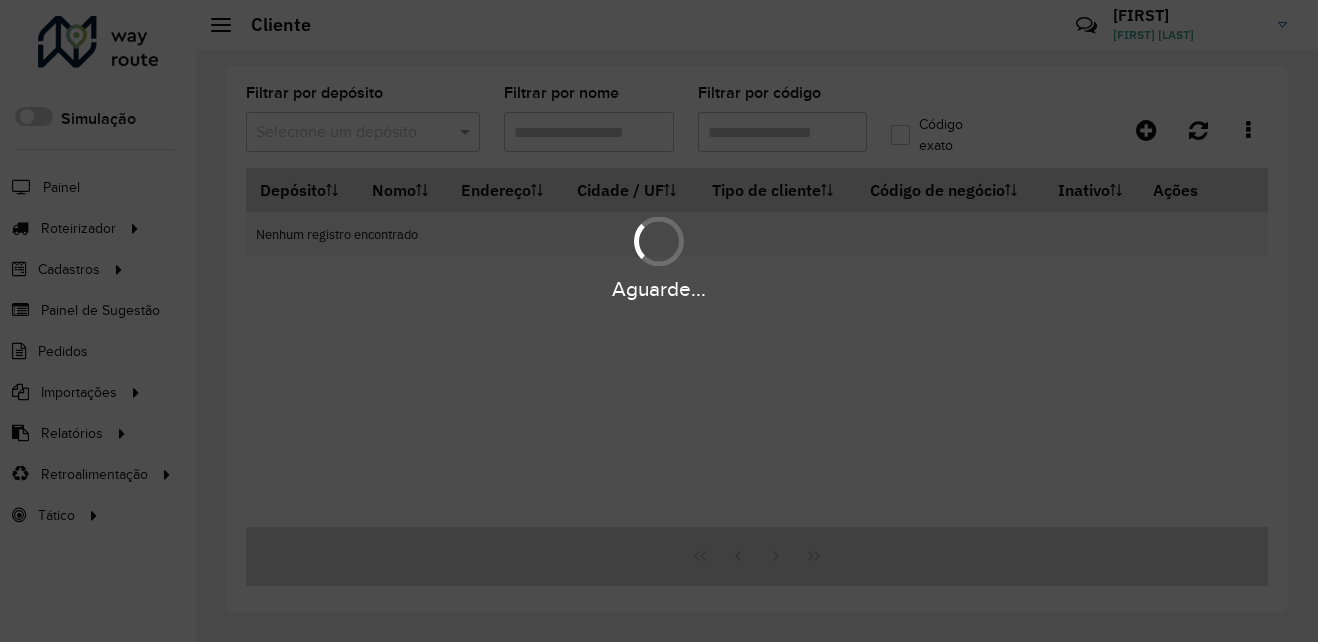 type on "****" 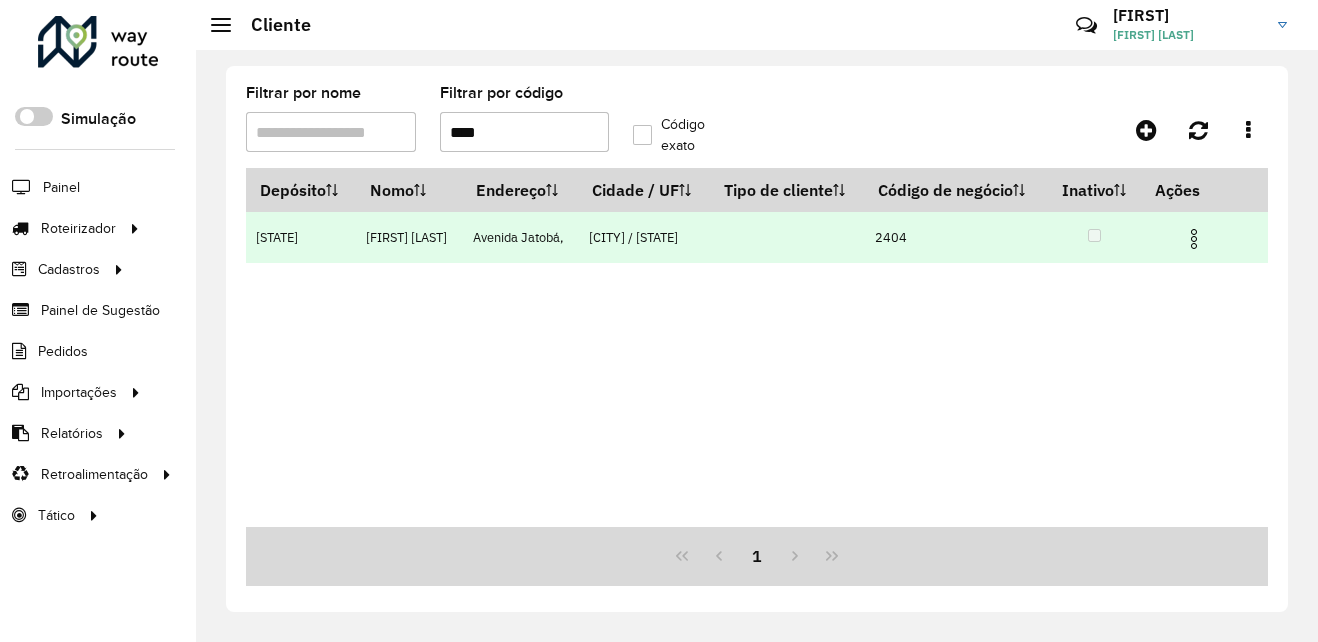 click at bounding box center (1194, 239) 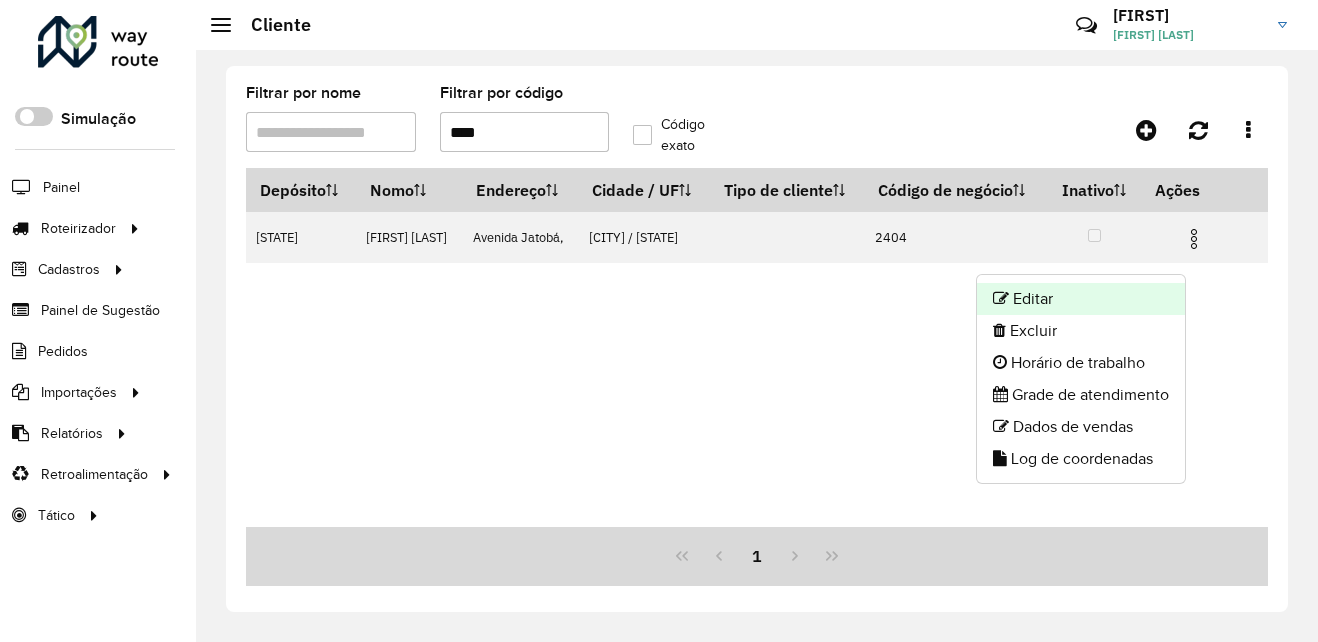 click on "Editar" 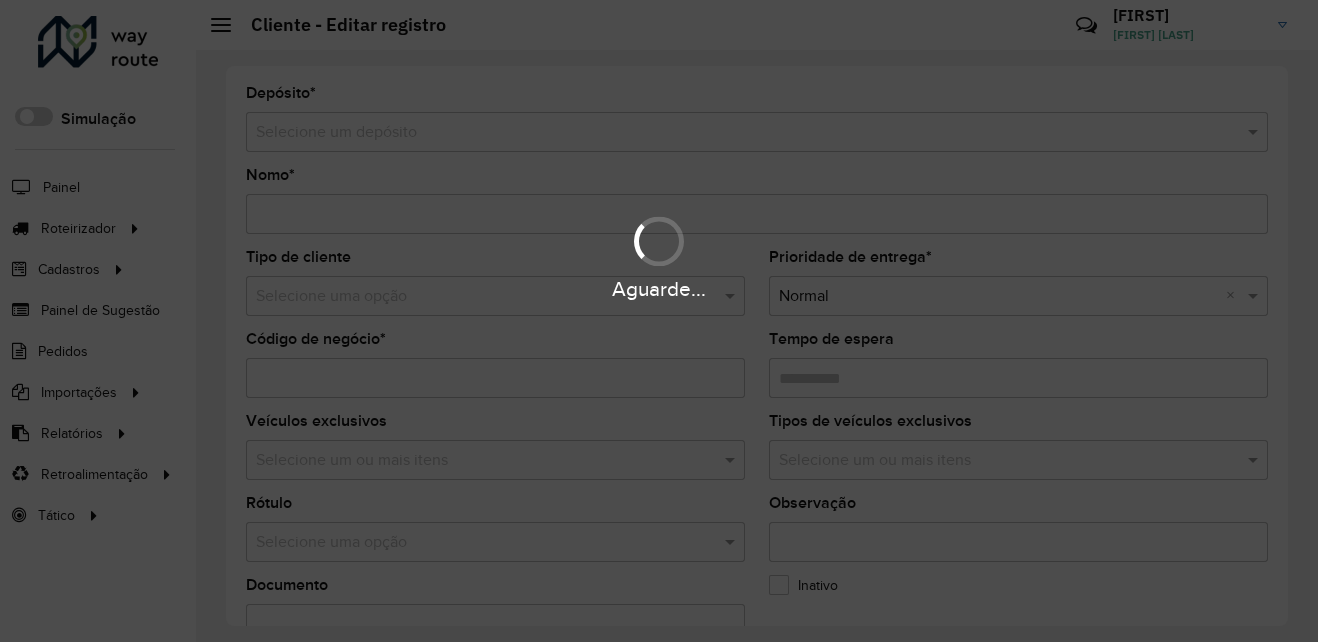 type on "**********" 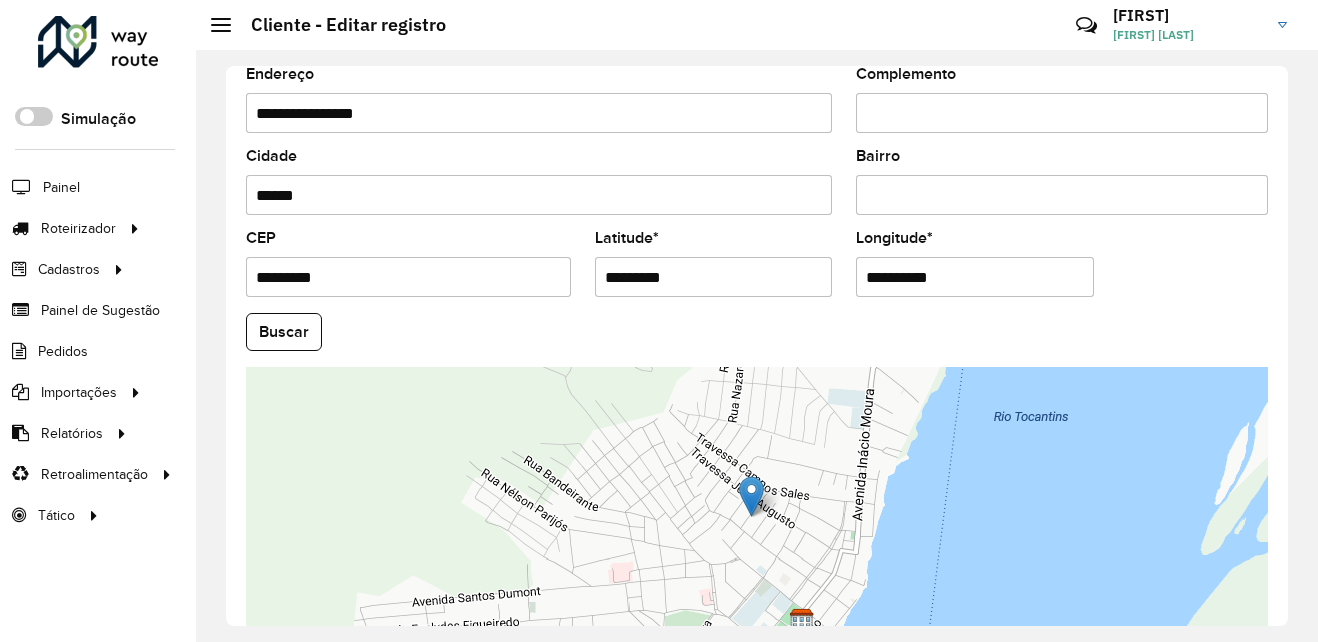 scroll, scrollTop: 846, scrollLeft: 0, axis: vertical 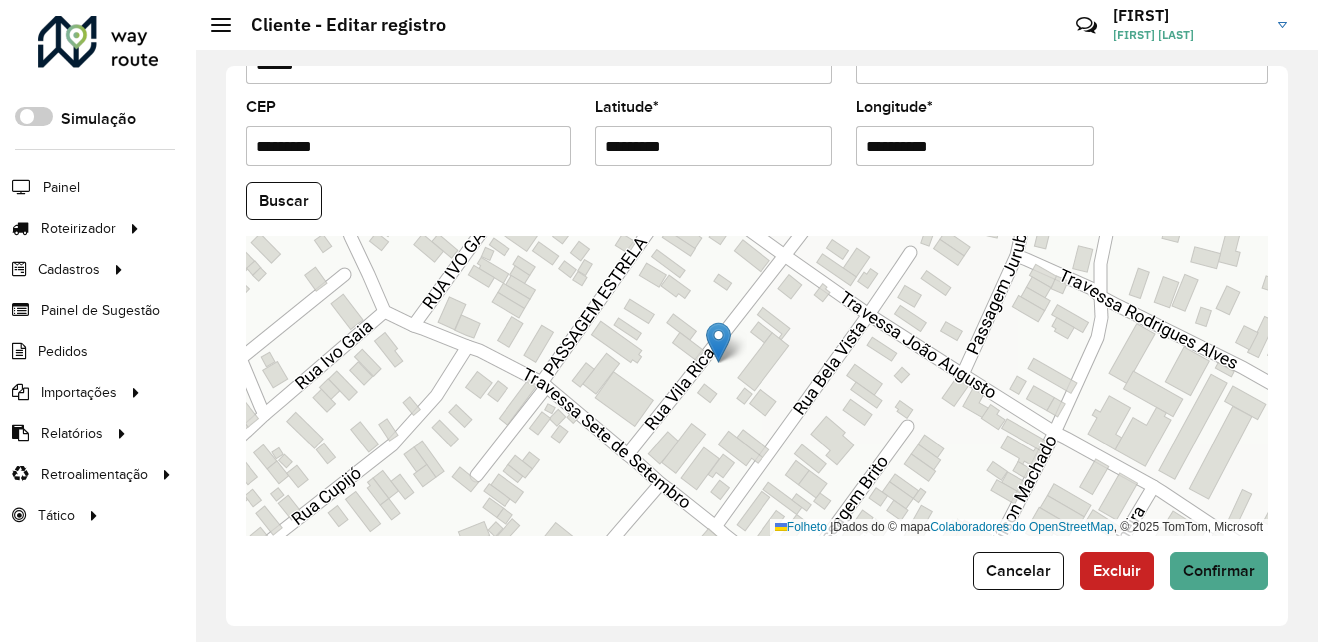 drag, startPoint x: 726, startPoint y: 126, endPoint x: 537, endPoint y: 138, distance: 189.38057 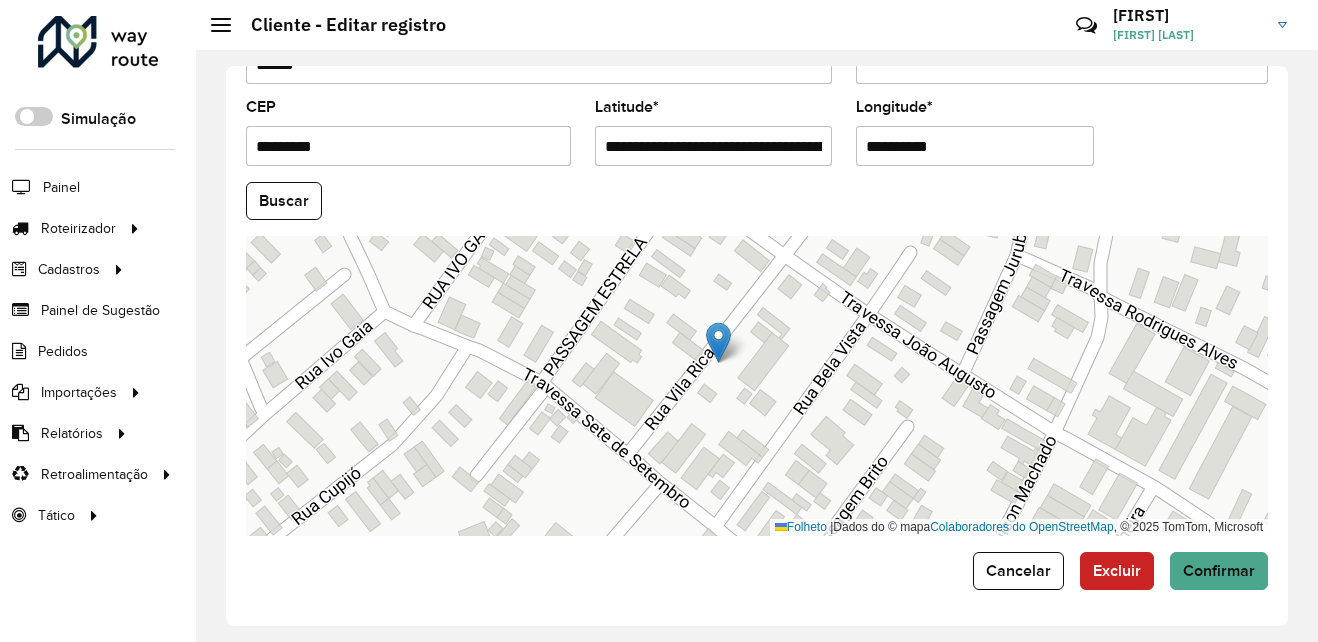 scroll, scrollTop: 0, scrollLeft: 98, axis: horizontal 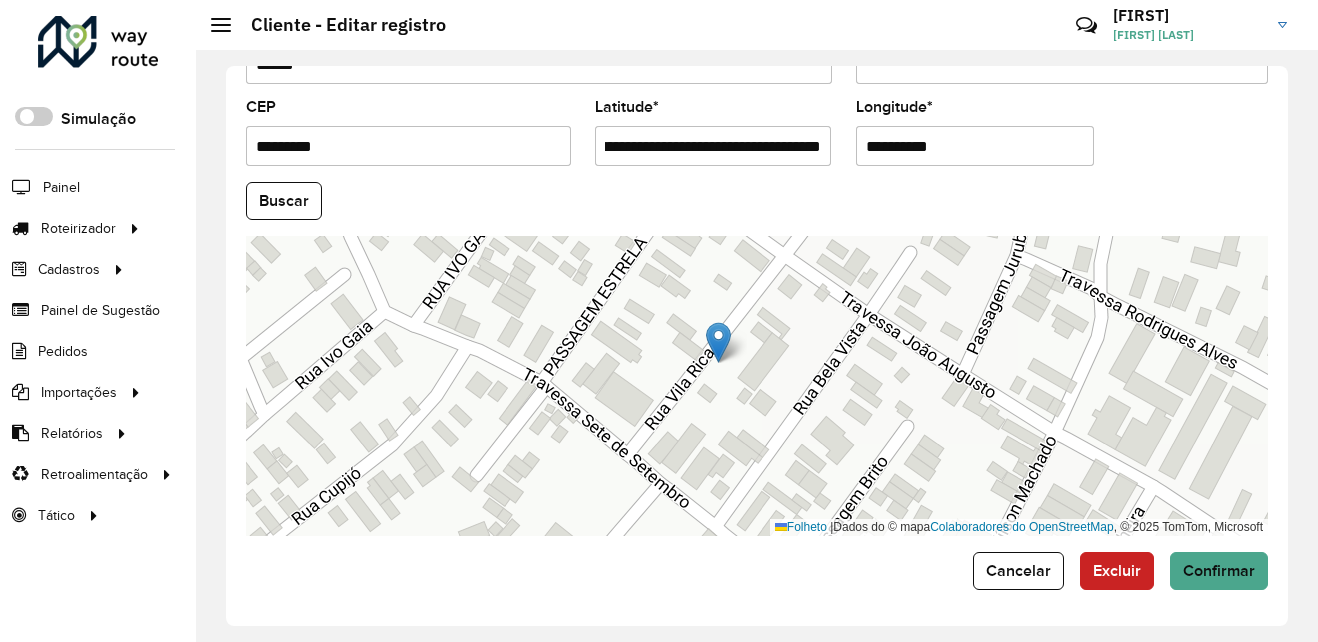 drag, startPoint x: 669, startPoint y: 143, endPoint x: 832, endPoint y: 148, distance: 163.07668 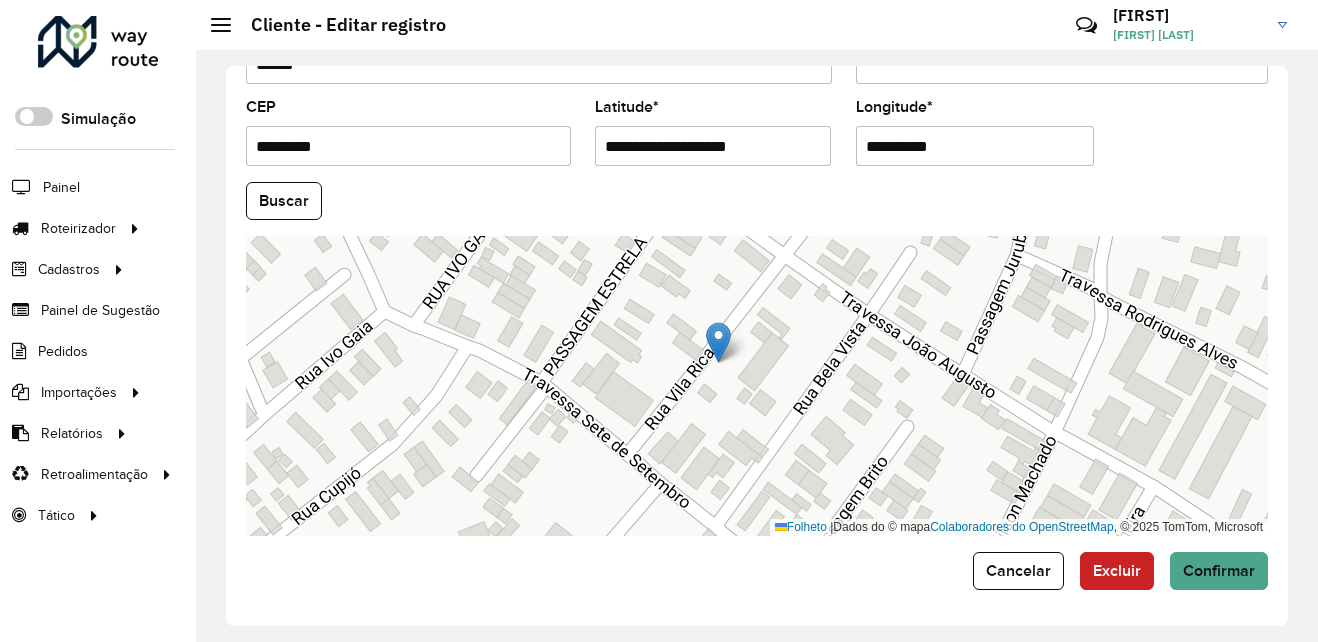 scroll, scrollTop: 0, scrollLeft: 0, axis: both 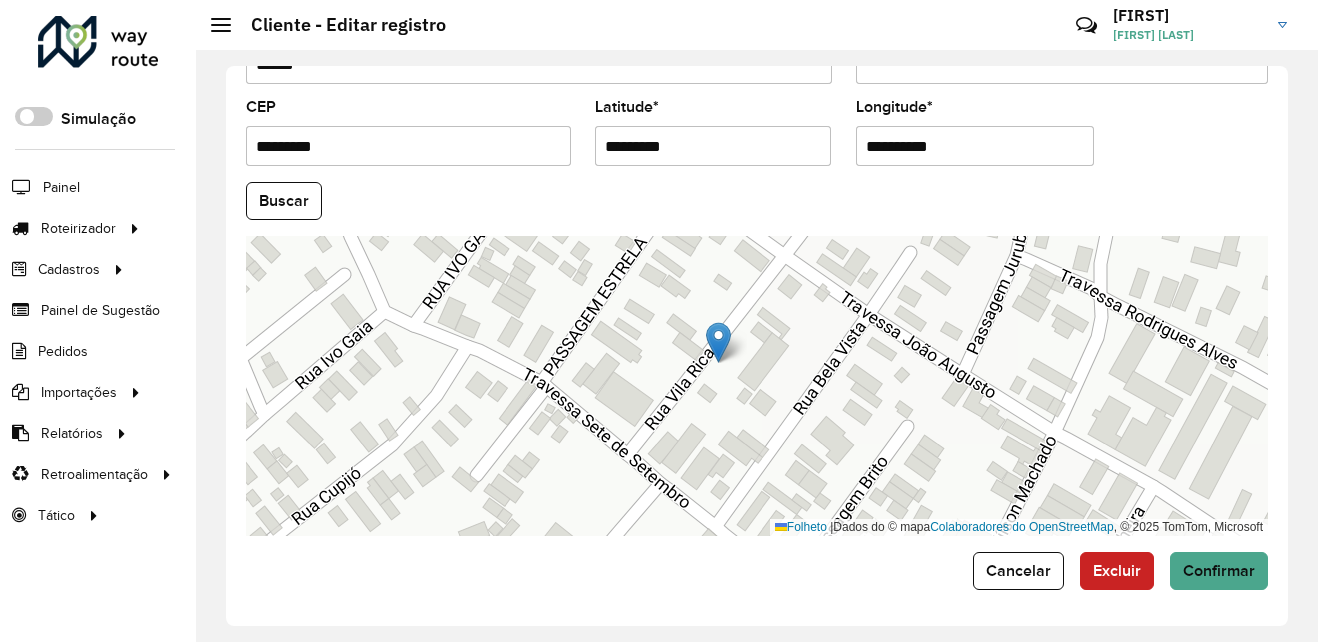 type on "*********" 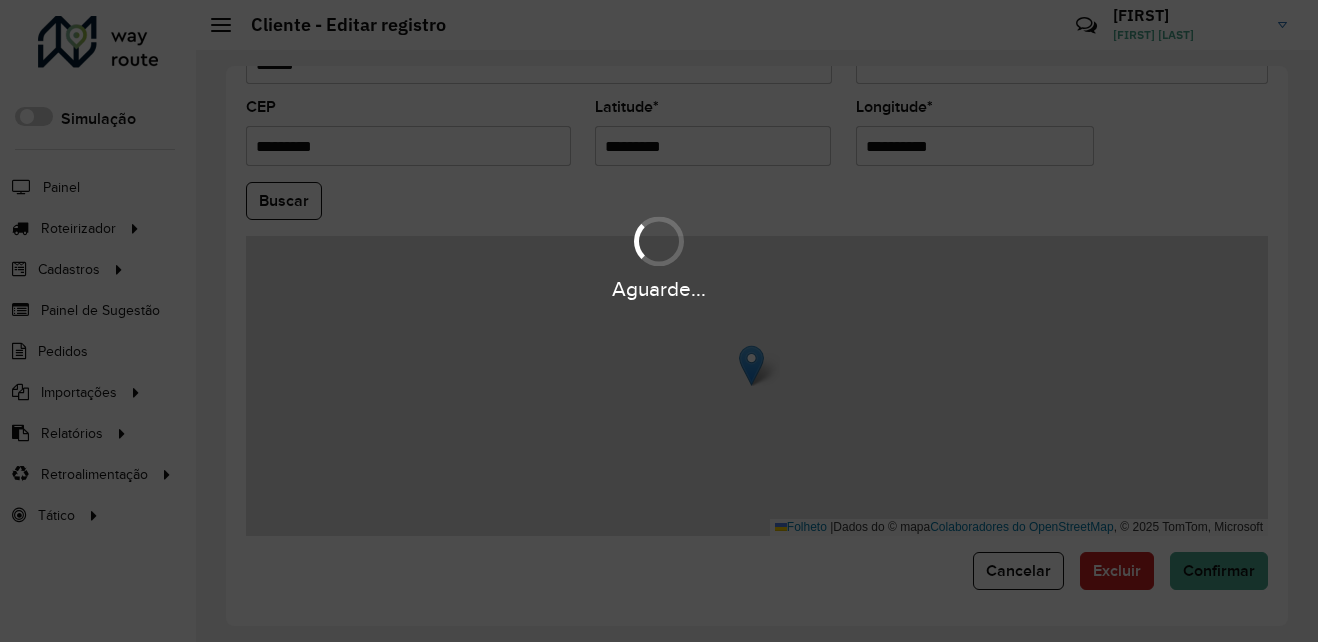 drag, startPoint x: 989, startPoint y: 142, endPoint x: 759, endPoint y: 158, distance: 230.55585 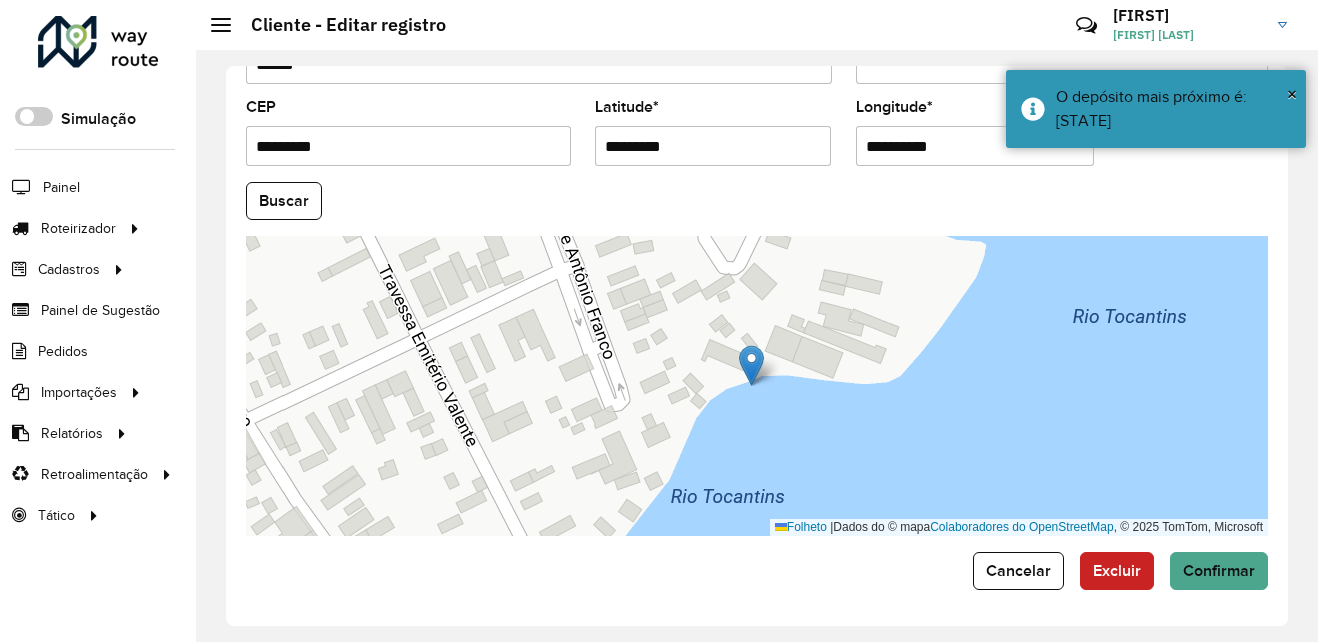 paste on "********" 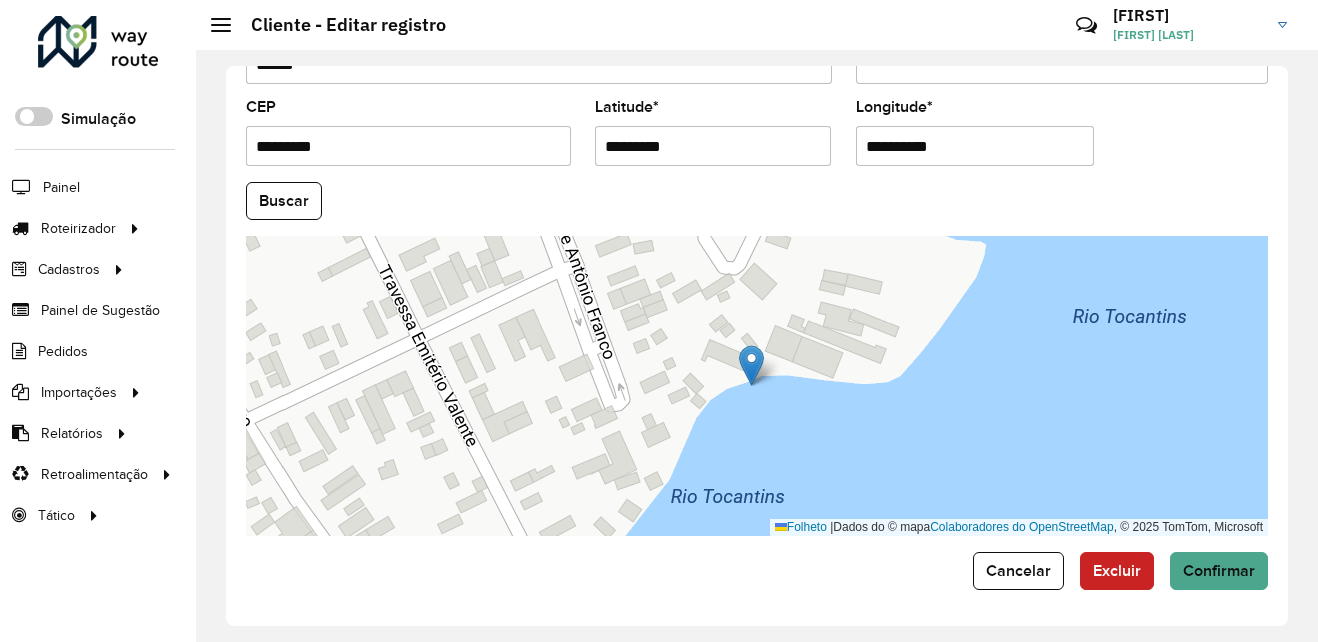 type on "**********" 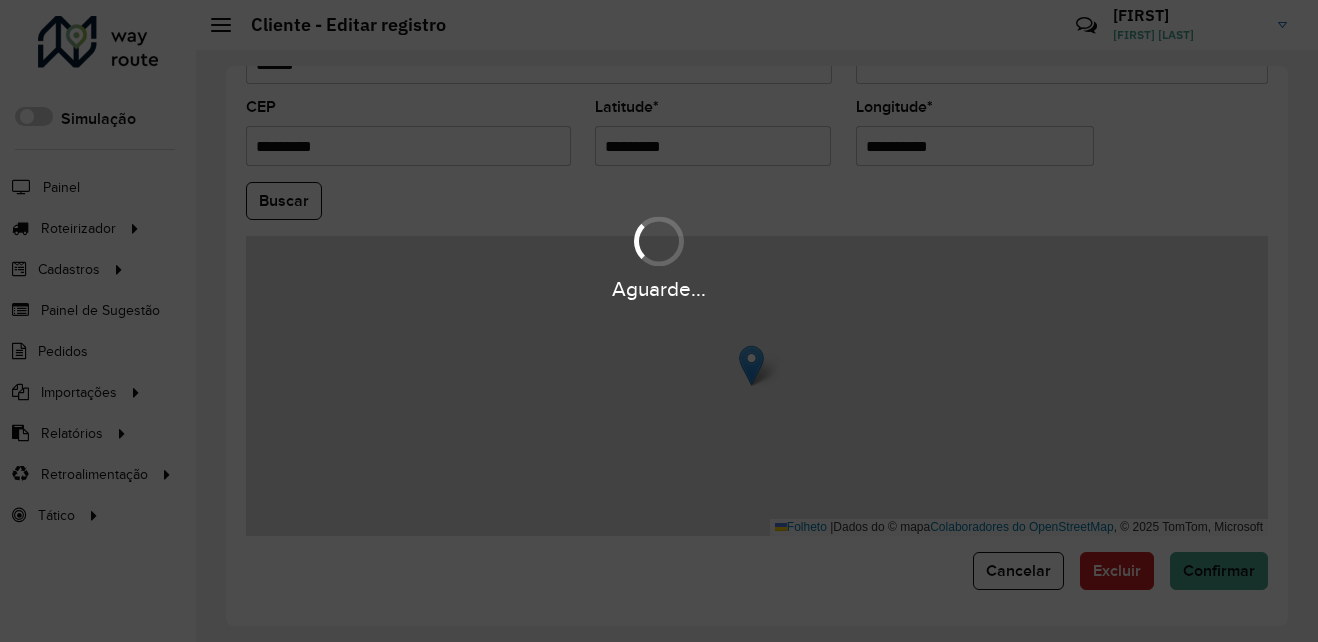 click on "Aguarde...  Pop-up bloqueado!  Seu navegador bloqueou automáticamente a abertura de uma nova janela.   Acesse as configurações e adicione o endereço do sistema a lista de permissão.   Fechar  Roteirizador AmbevTech Simulação Painel Roteirizador Entregas Vendas Cadastros Checkpoint Classificações de venda Cliente Consulta de setores Depósito Disponibilidade de veículos Fator tipo de produto Gabarito planner Grupo Rota Fator Tipo Produto Grupo de rotas exclusiva Grupo de setores Layout integração Modelo Parada Pedágio Perfil de Vendedor Ponto de apoio FAD Produto Restrição de Atendimento Planner Rodízio de placa Rota exclusiva FAD Rótulo Setor Setor Planner Tipo de cliente Tipo de veículo Tipo de veículo RN Transportadora Vendedor Veículo Painel de Sugestão Pedidos Importações Classificação e volume de venda Clientes Fator tipo produto Gabarito planner Grade de atendimento Janela de atendimento Localização Pedidos Restrição de Atendimento Planner Tempo de espera Vendedor Veículos" at bounding box center (659, 321) 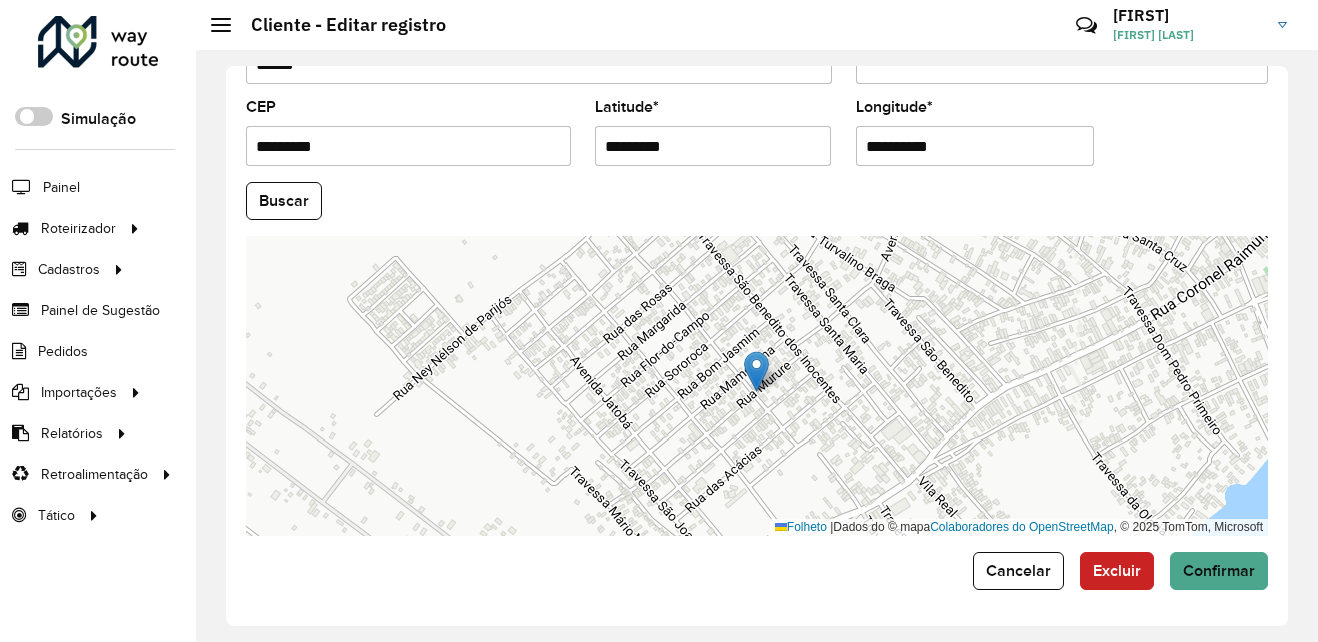 click on "Latitude  * *********" 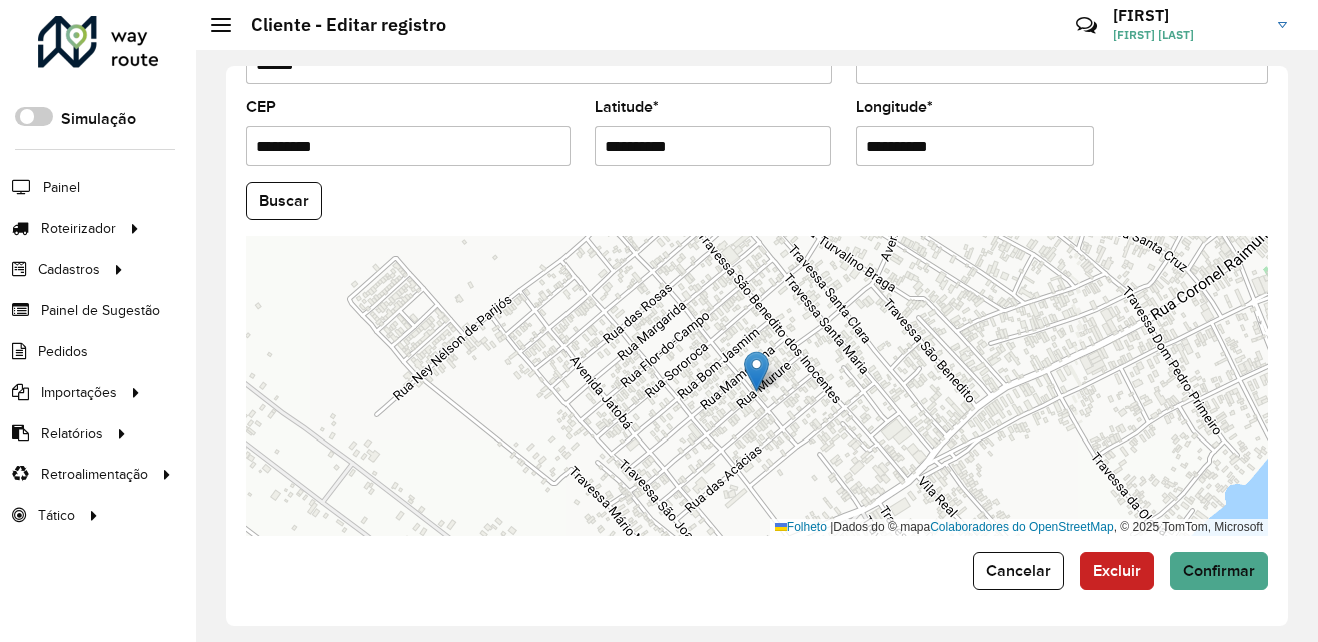 type on "**********" 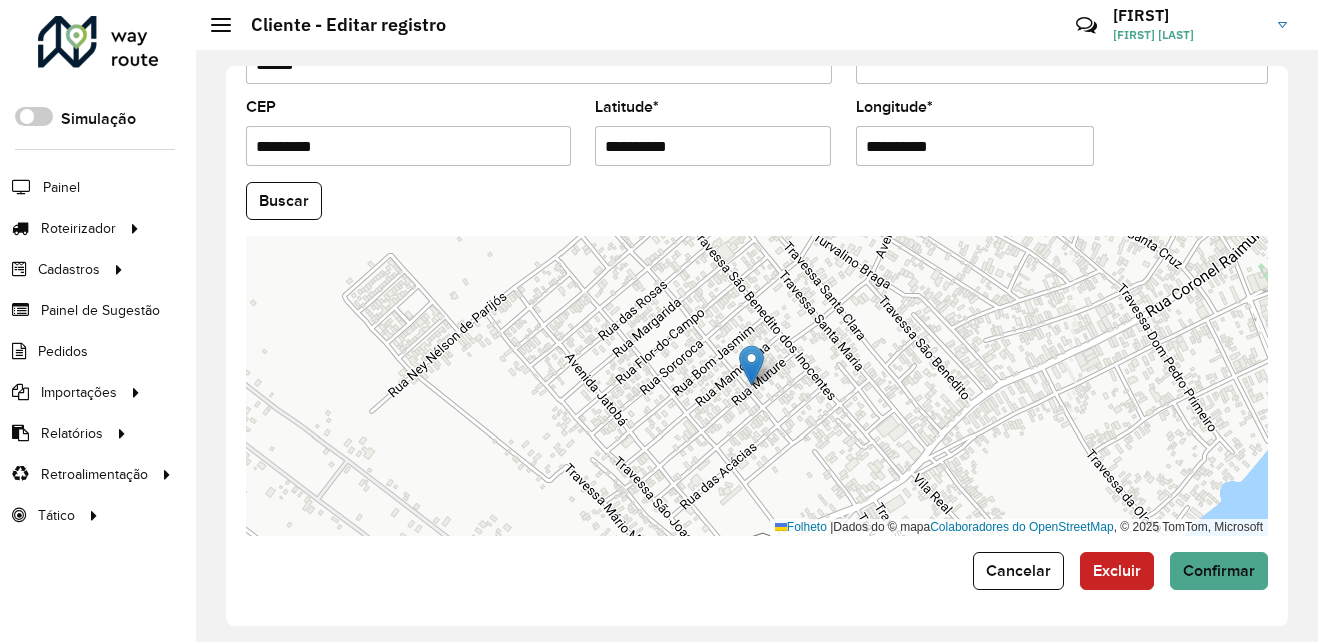 drag, startPoint x: 974, startPoint y: 151, endPoint x: 857, endPoint y: 166, distance: 117.95762 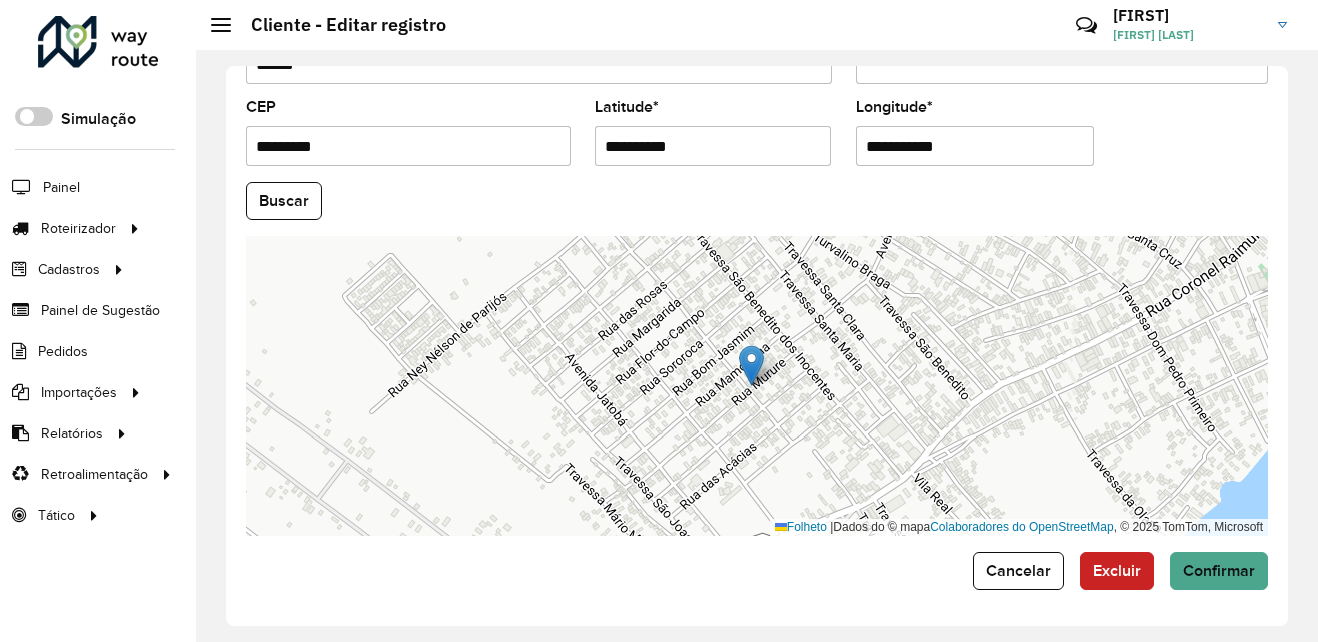 type on "**********" 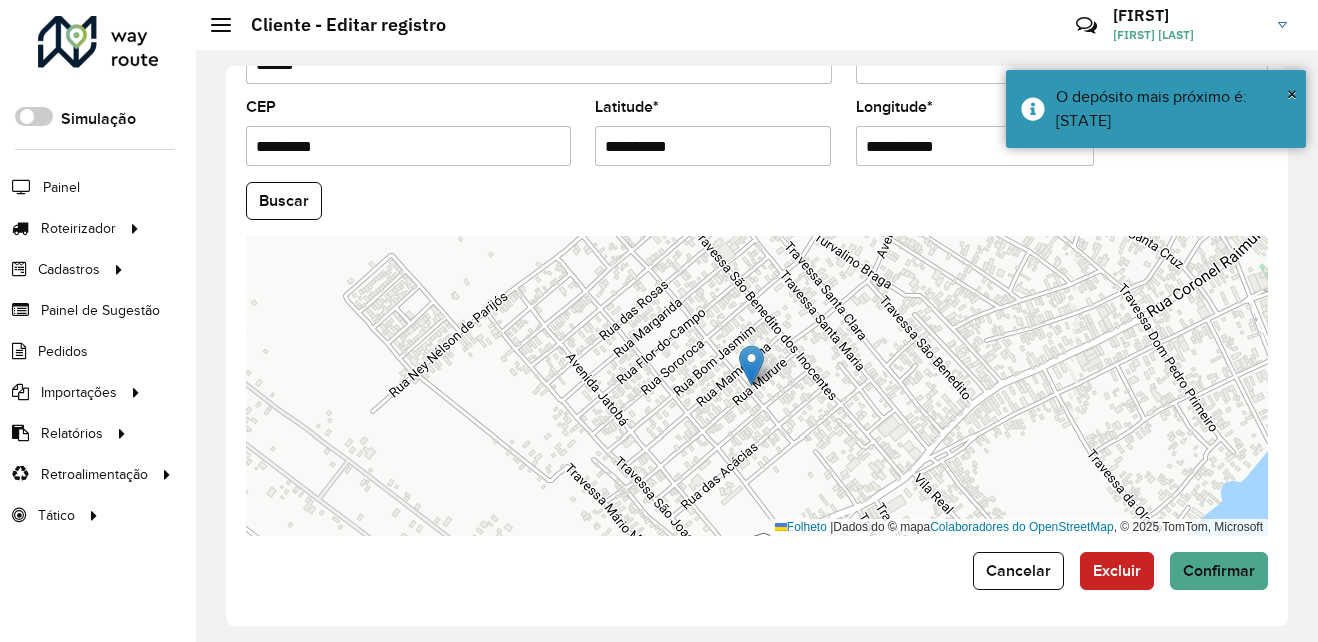 click on "Buscar" 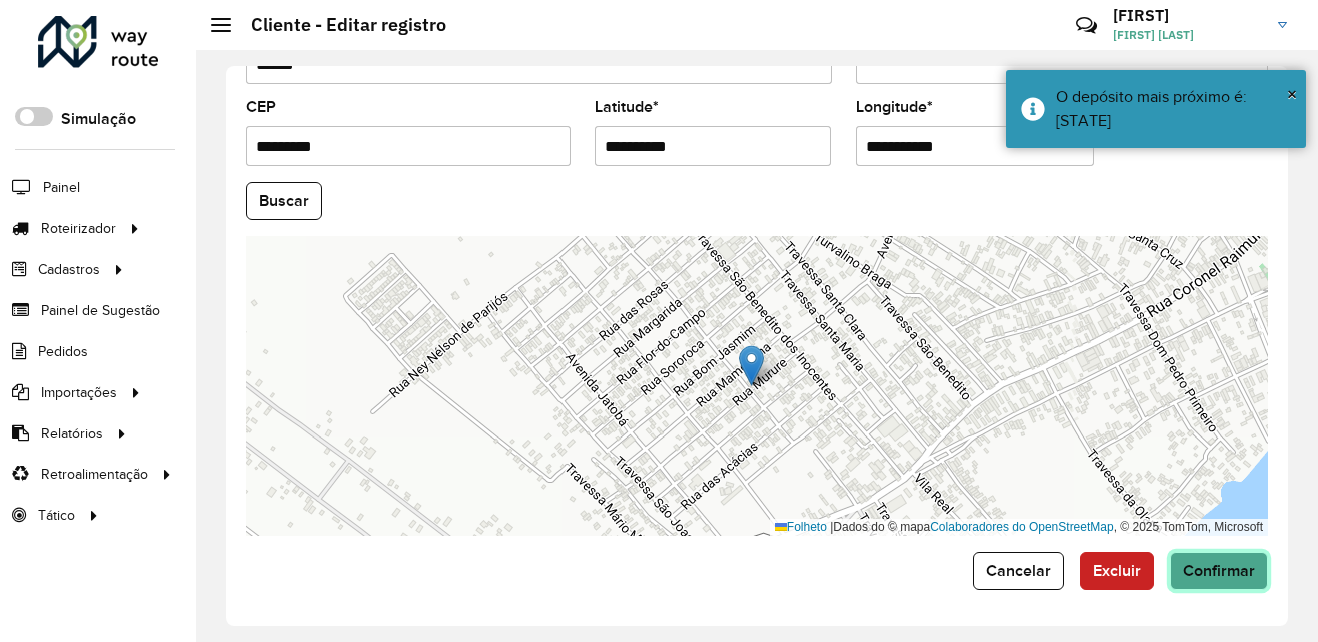 click on "Confirmar" 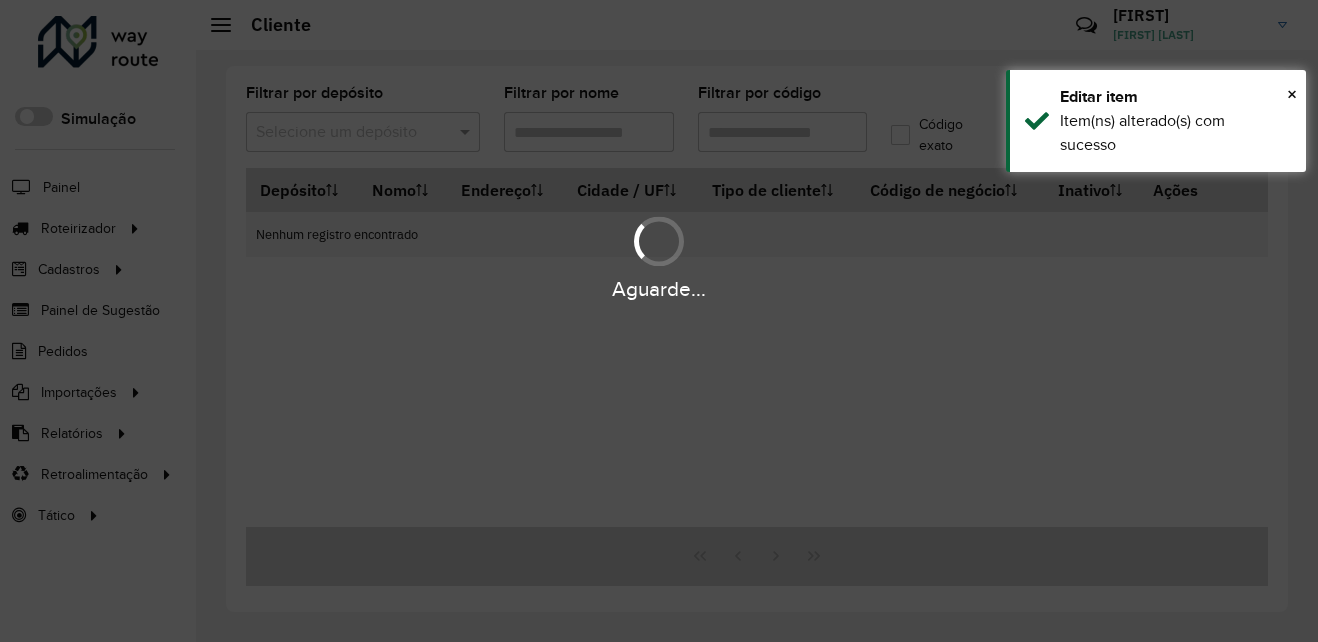 type on "****" 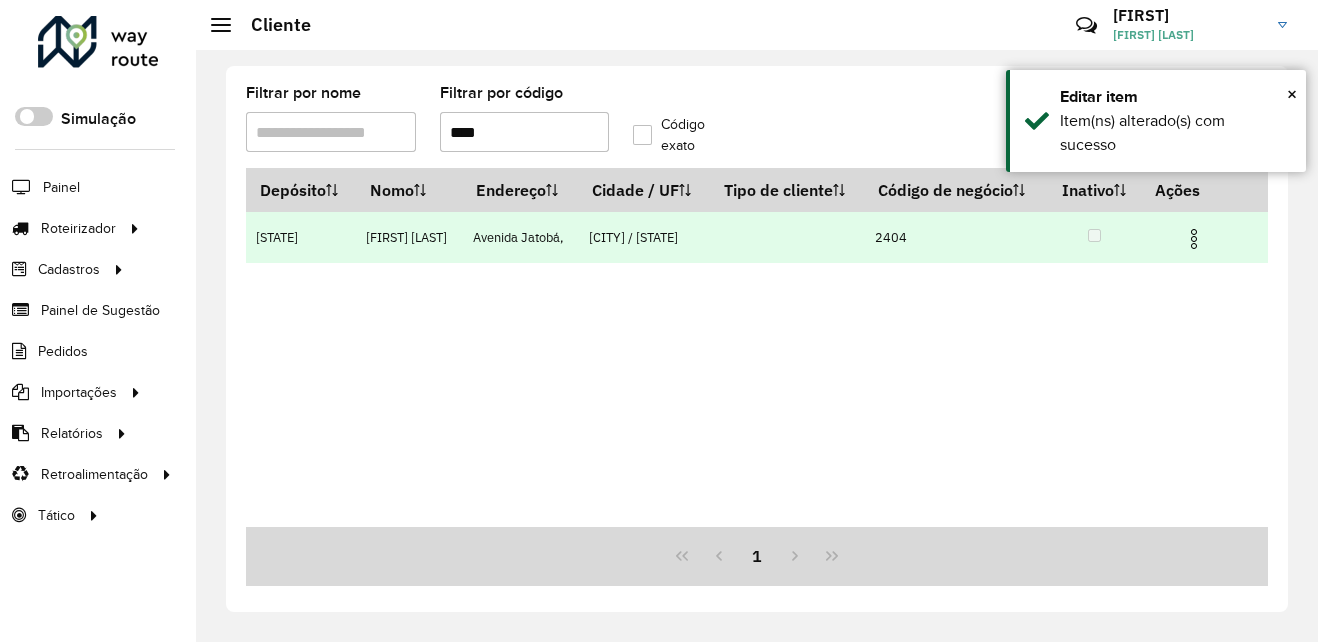 click at bounding box center [1194, 239] 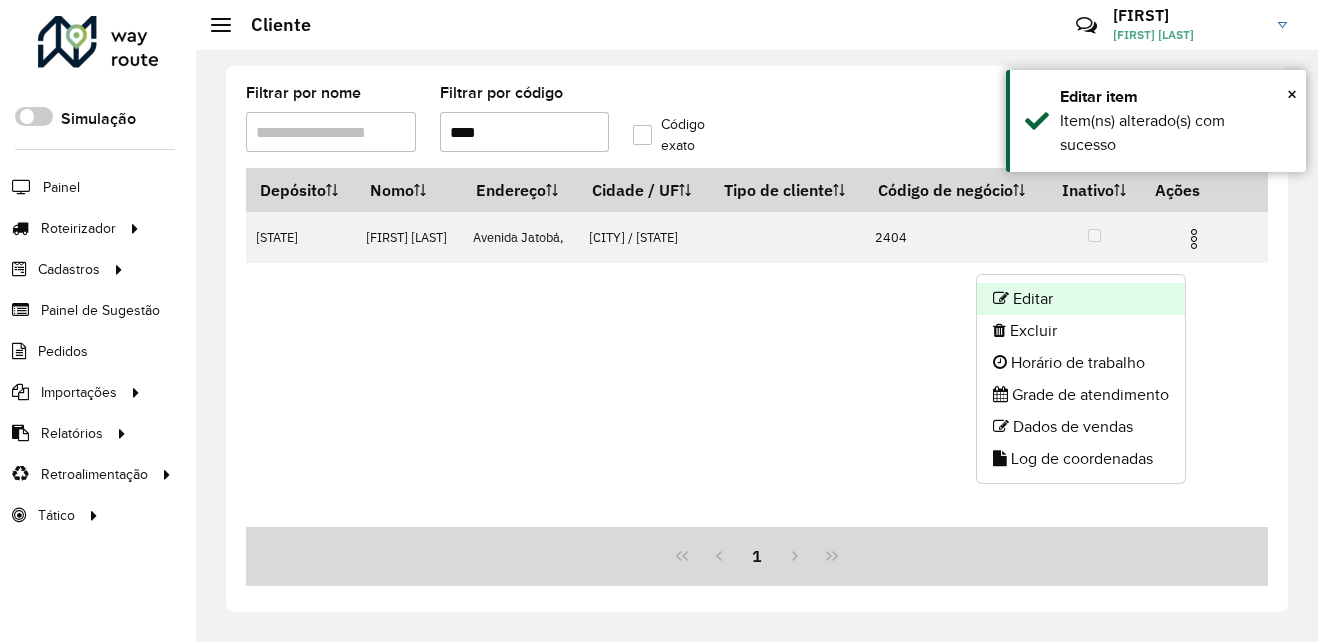 click on "Editar" 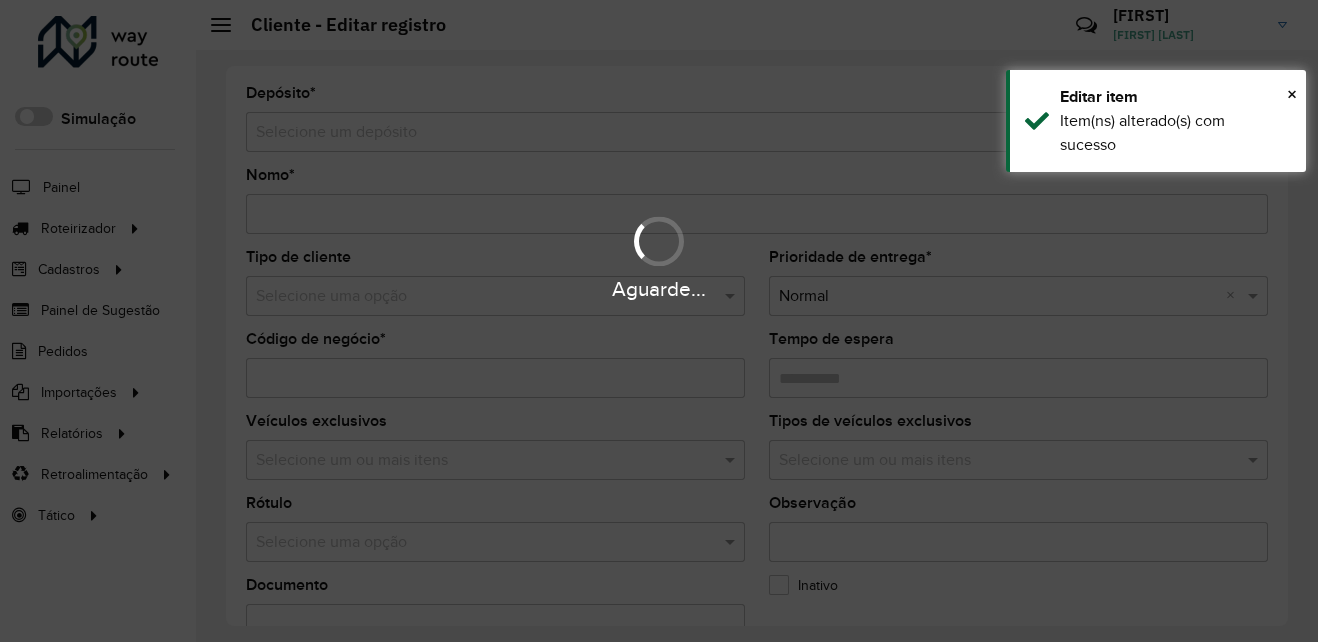 type on "**********" 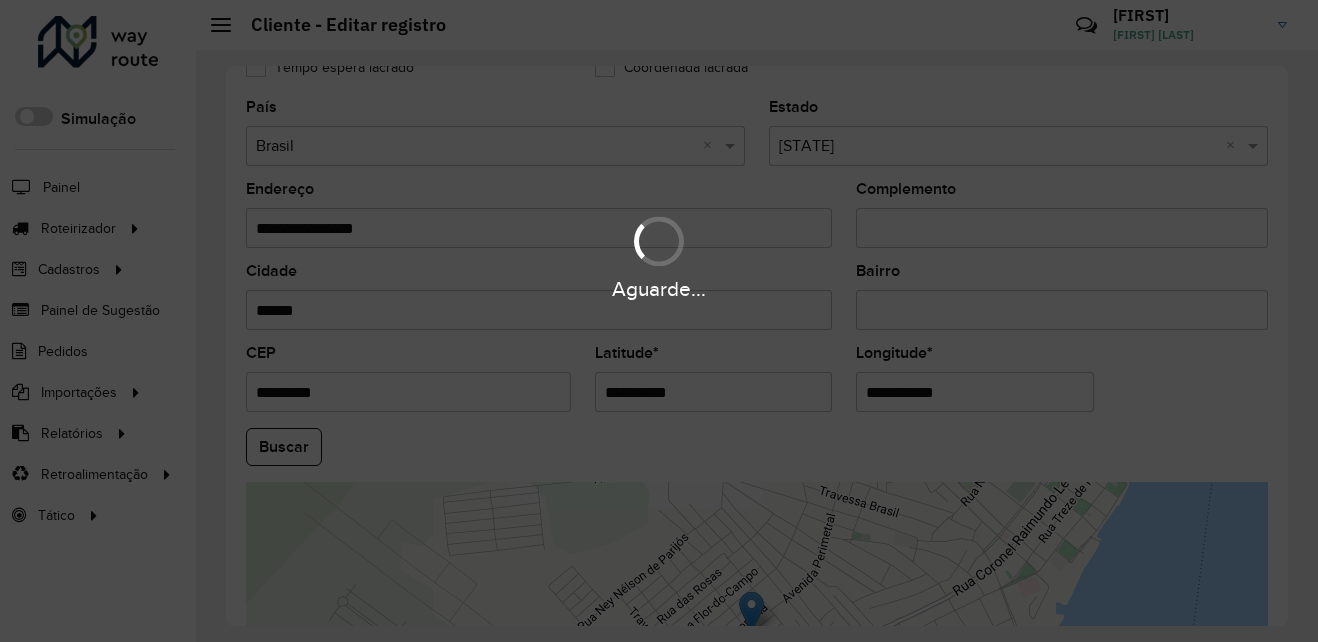 scroll, scrollTop: 800, scrollLeft: 0, axis: vertical 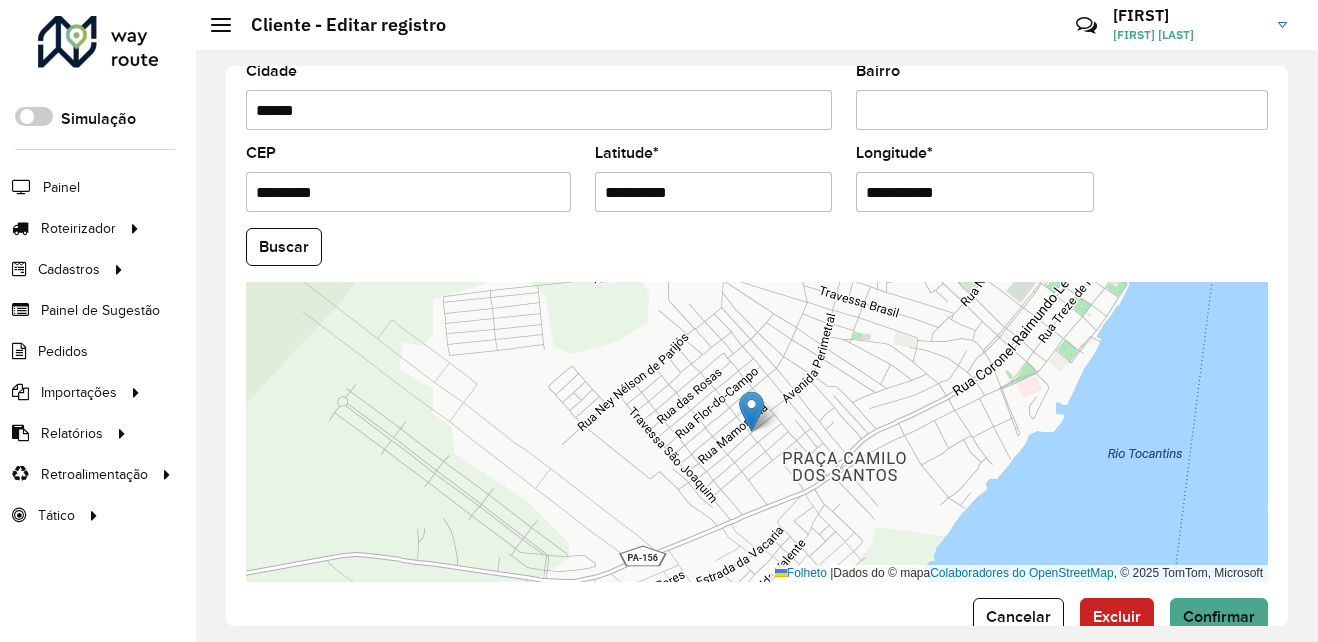 drag, startPoint x: 693, startPoint y: 183, endPoint x: 554, endPoint y: 199, distance: 139.91783 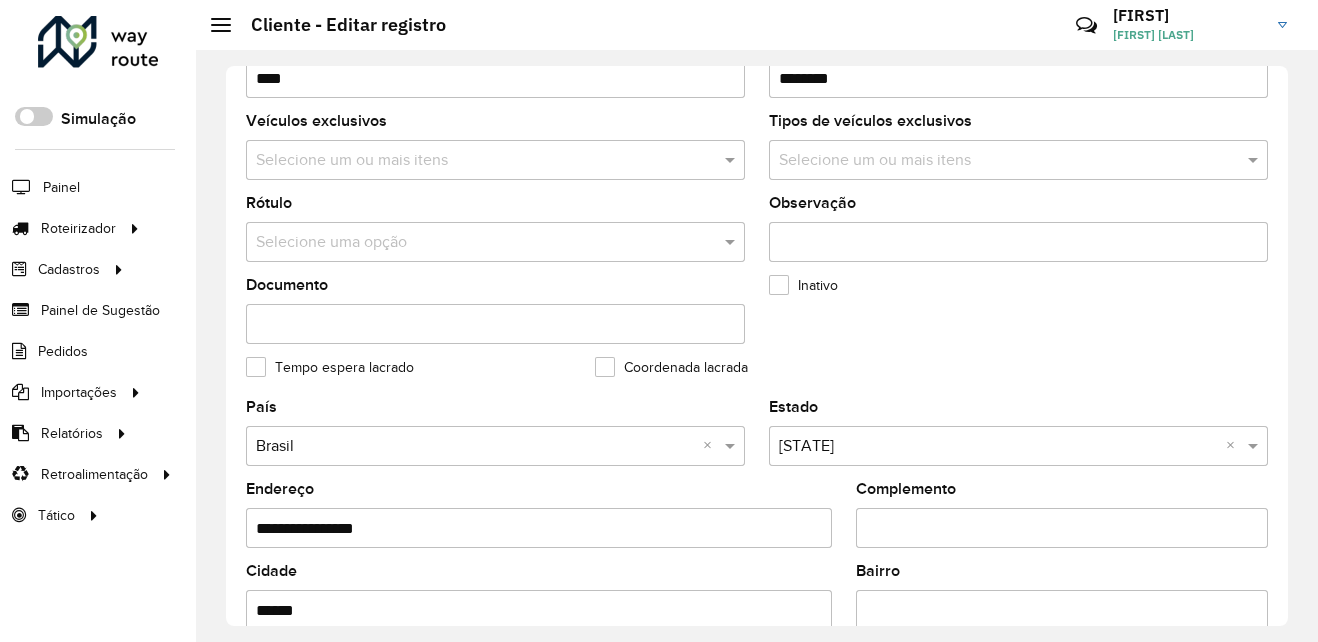 scroll, scrollTop: 0, scrollLeft: 0, axis: both 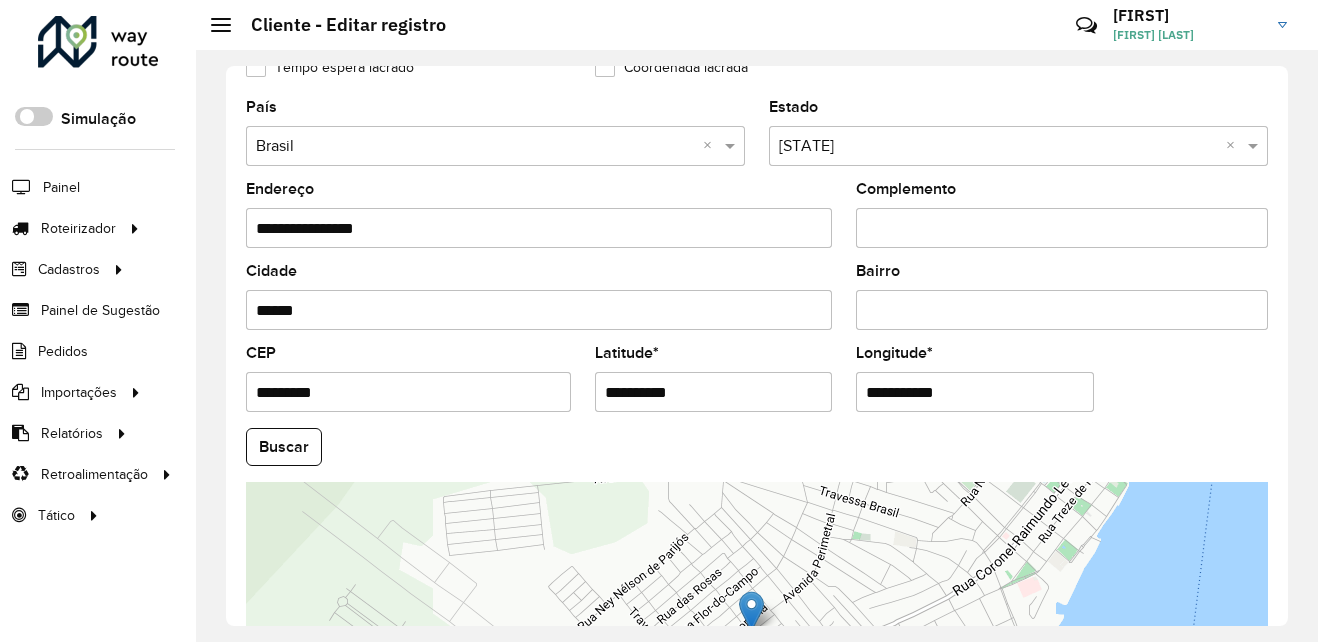 drag, startPoint x: 952, startPoint y: 400, endPoint x: 720, endPoint y: 394, distance: 232.07758 